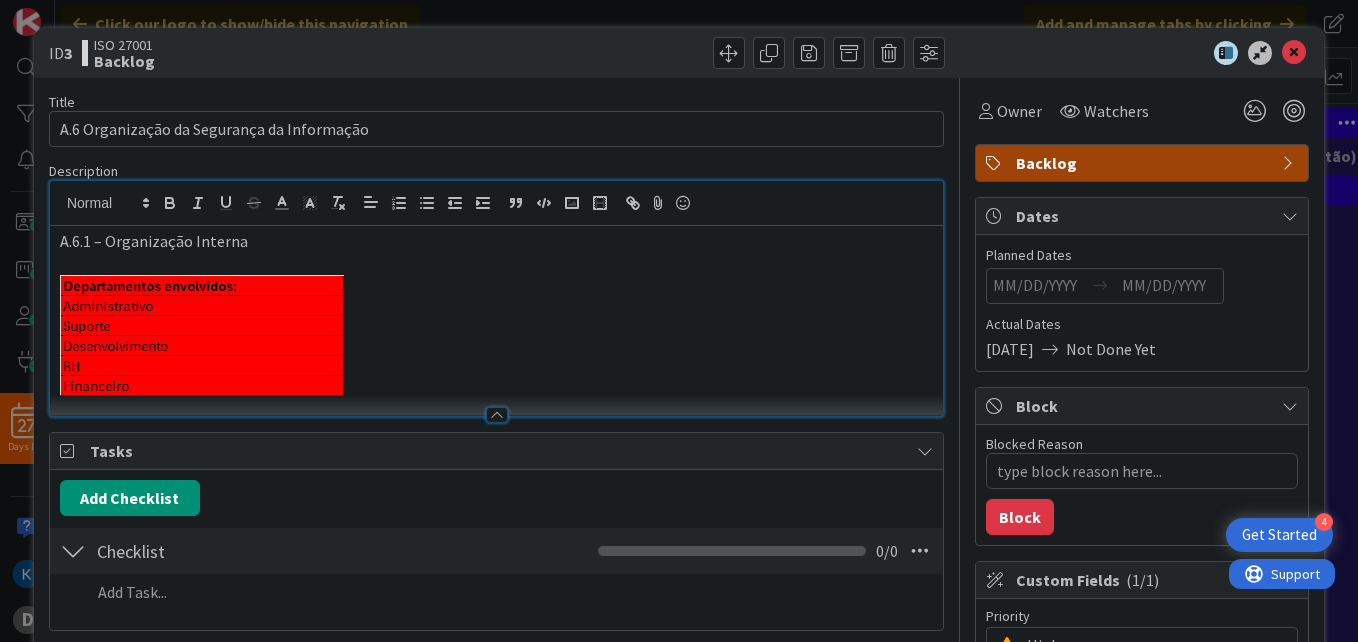 scroll, scrollTop: 0, scrollLeft: 0, axis: both 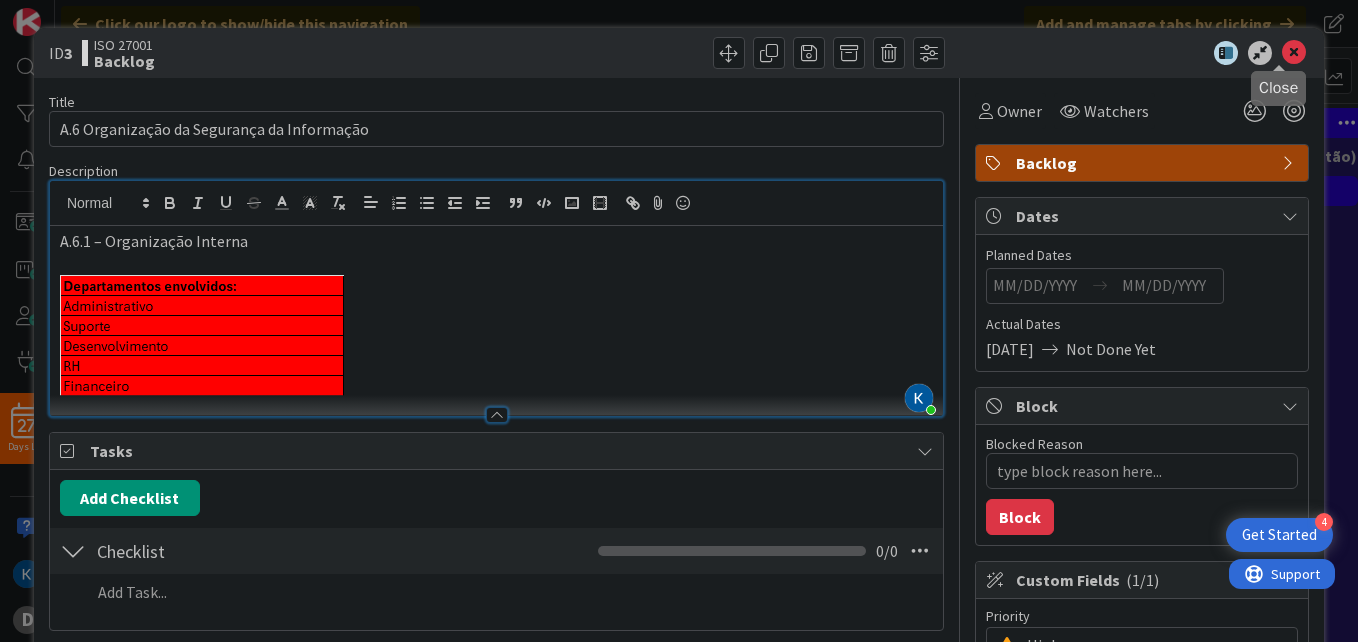 click at bounding box center [1294, 53] 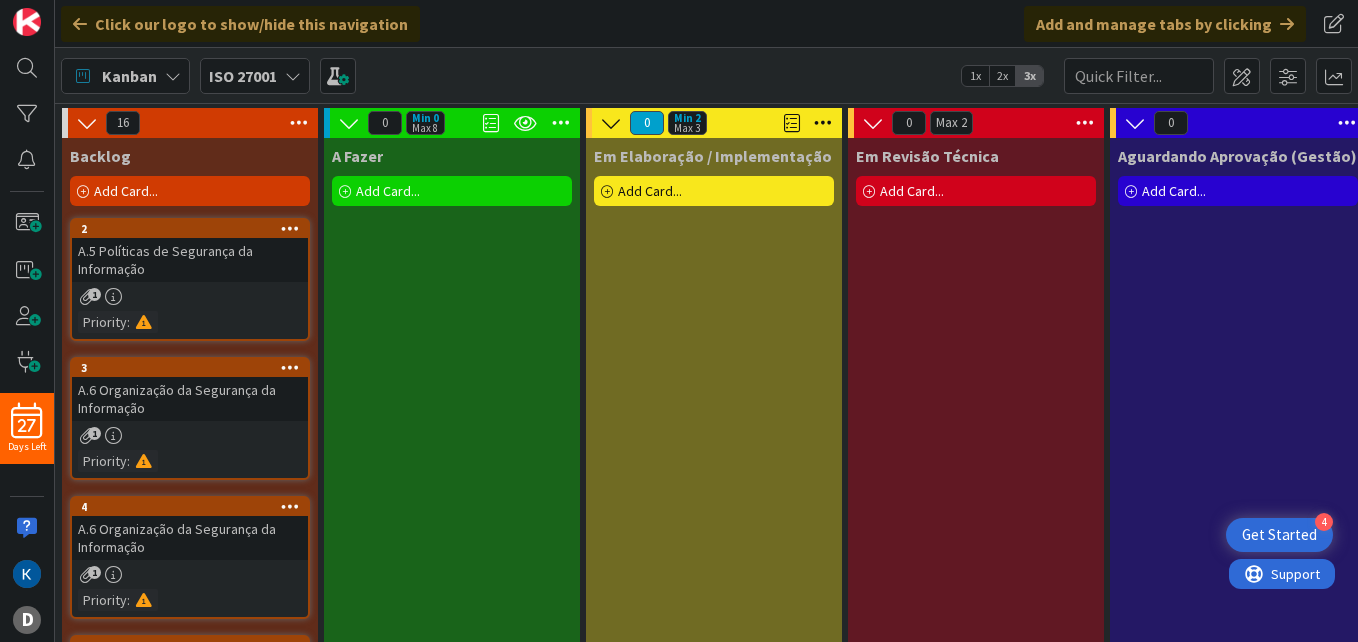 scroll, scrollTop: 0, scrollLeft: 0, axis: both 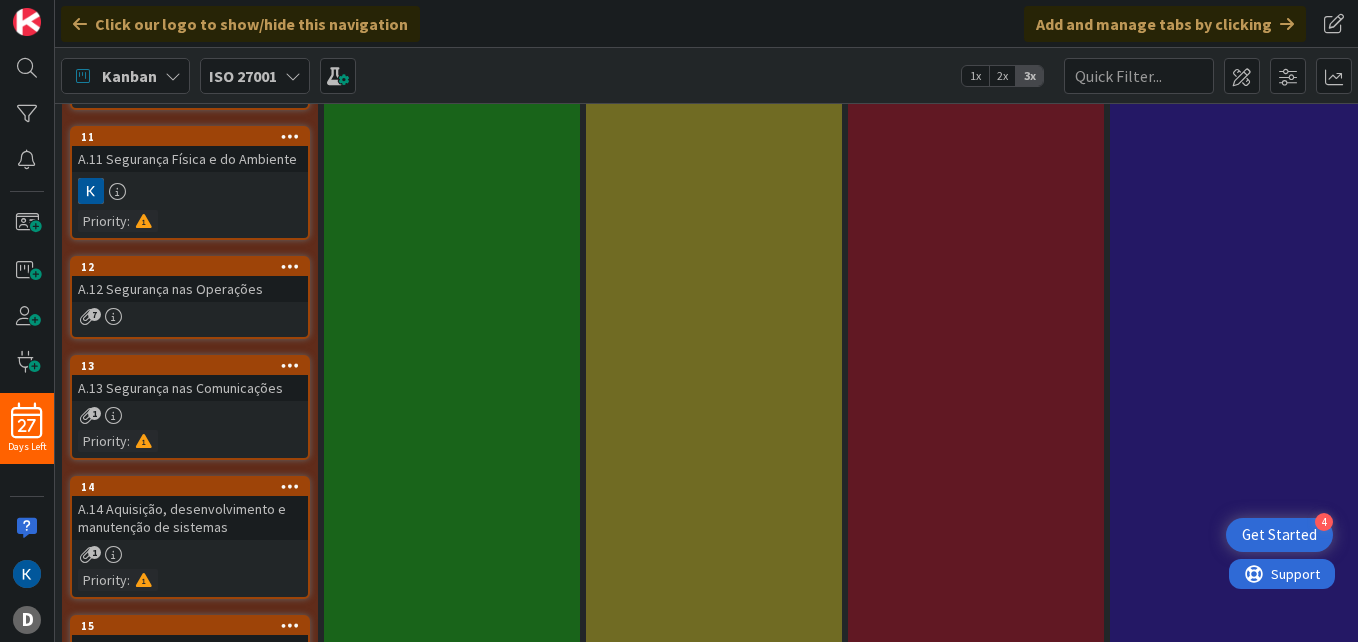 click on "7" at bounding box center [190, 316] 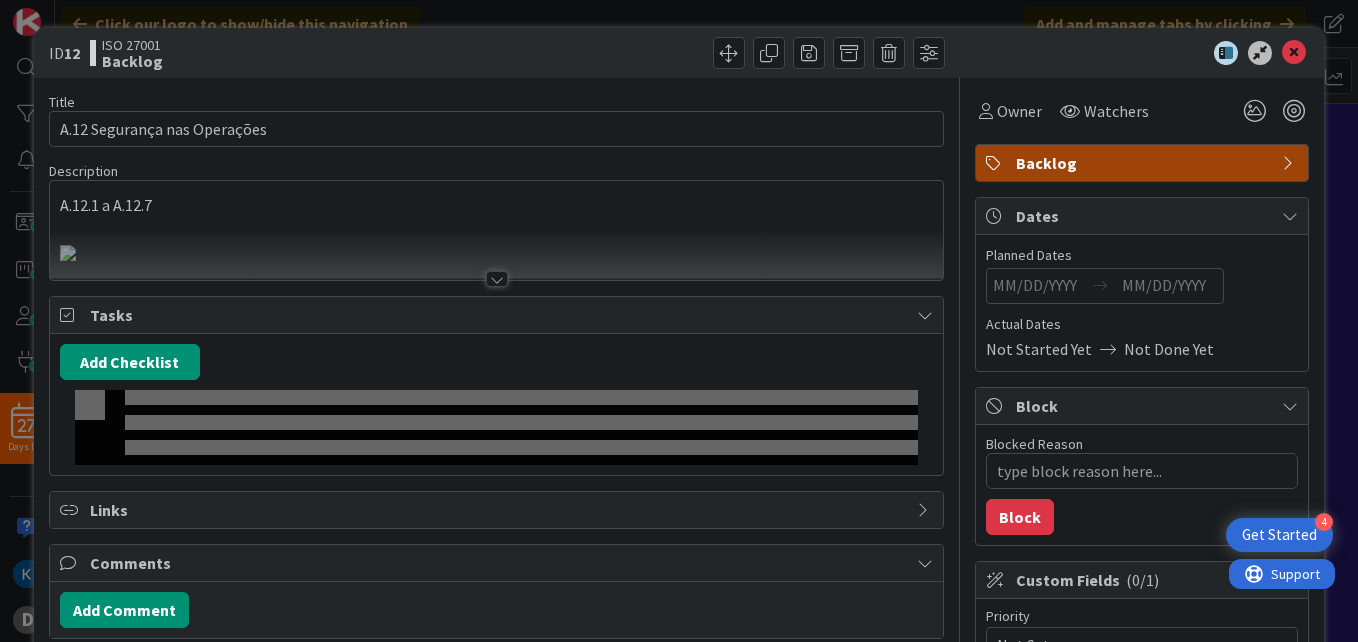 scroll, scrollTop: 0, scrollLeft: 0, axis: both 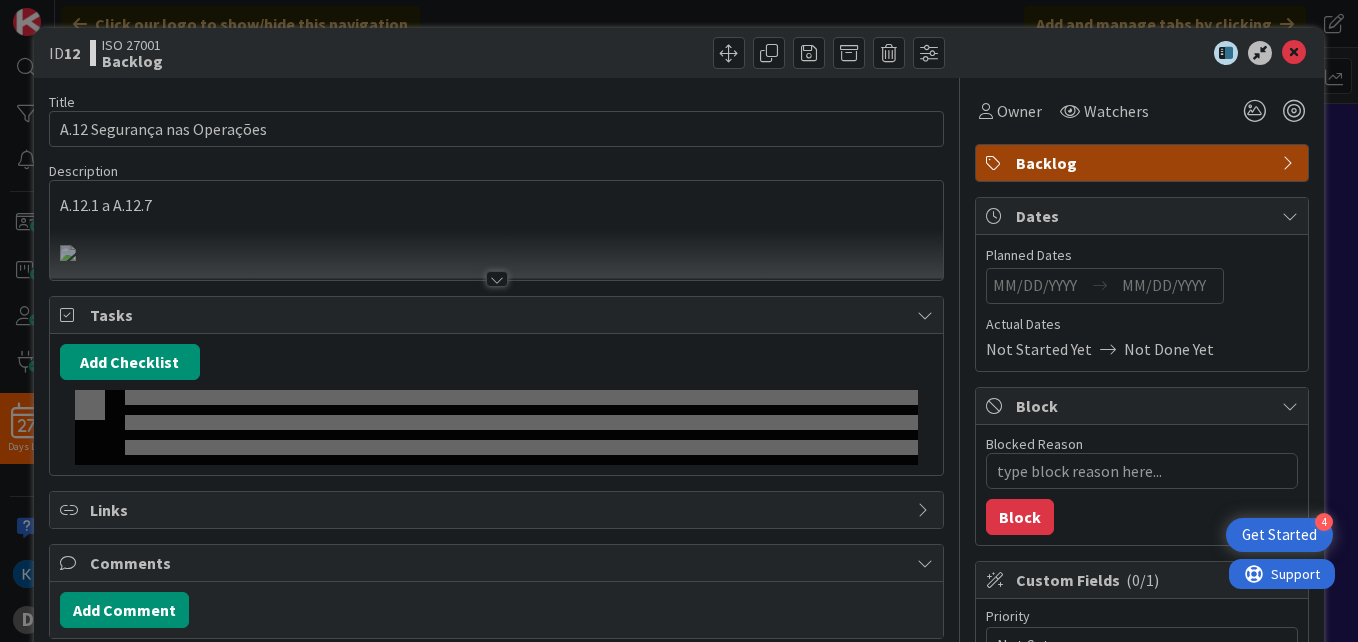 type on "x" 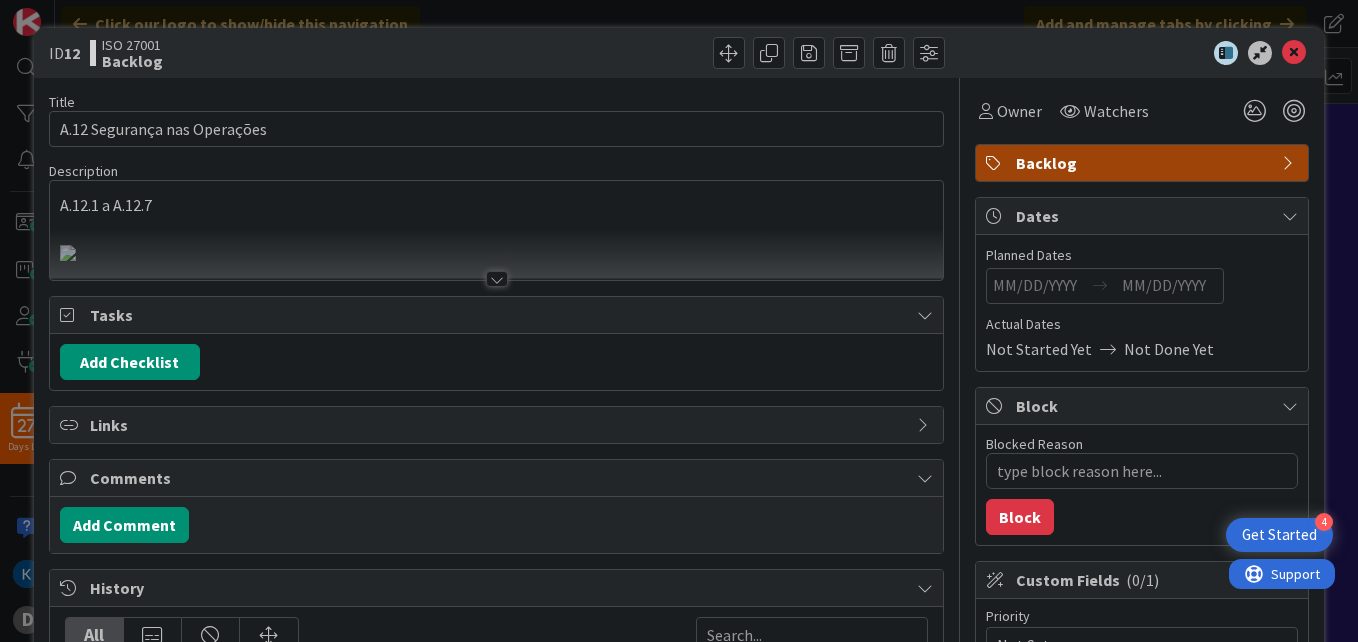 type on "x" 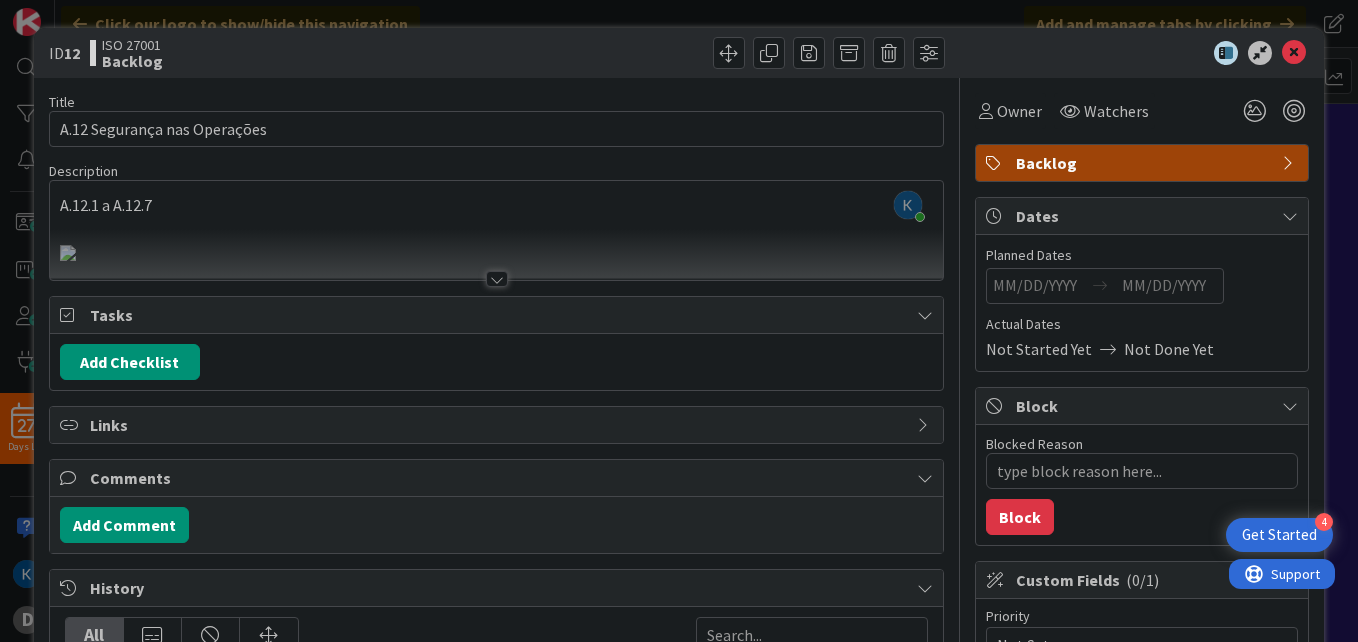 click at bounding box center [497, 279] 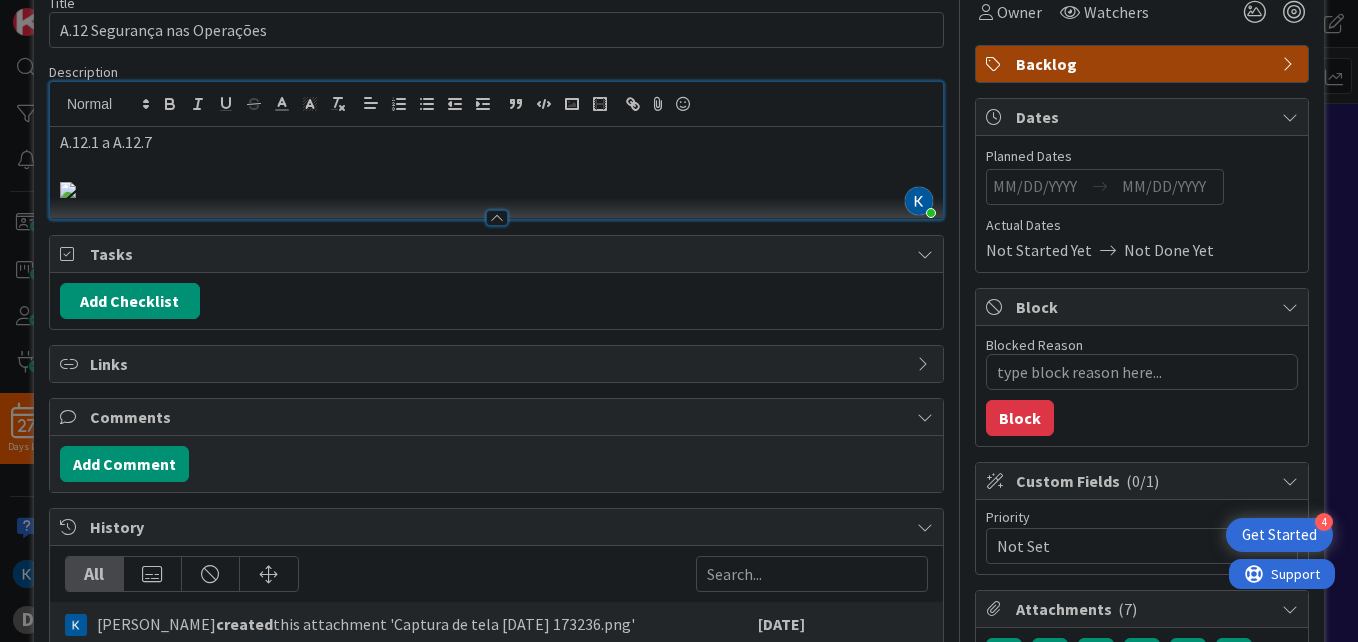 scroll, scrollTop: 98, scrollLeft: 0, axis: vertical 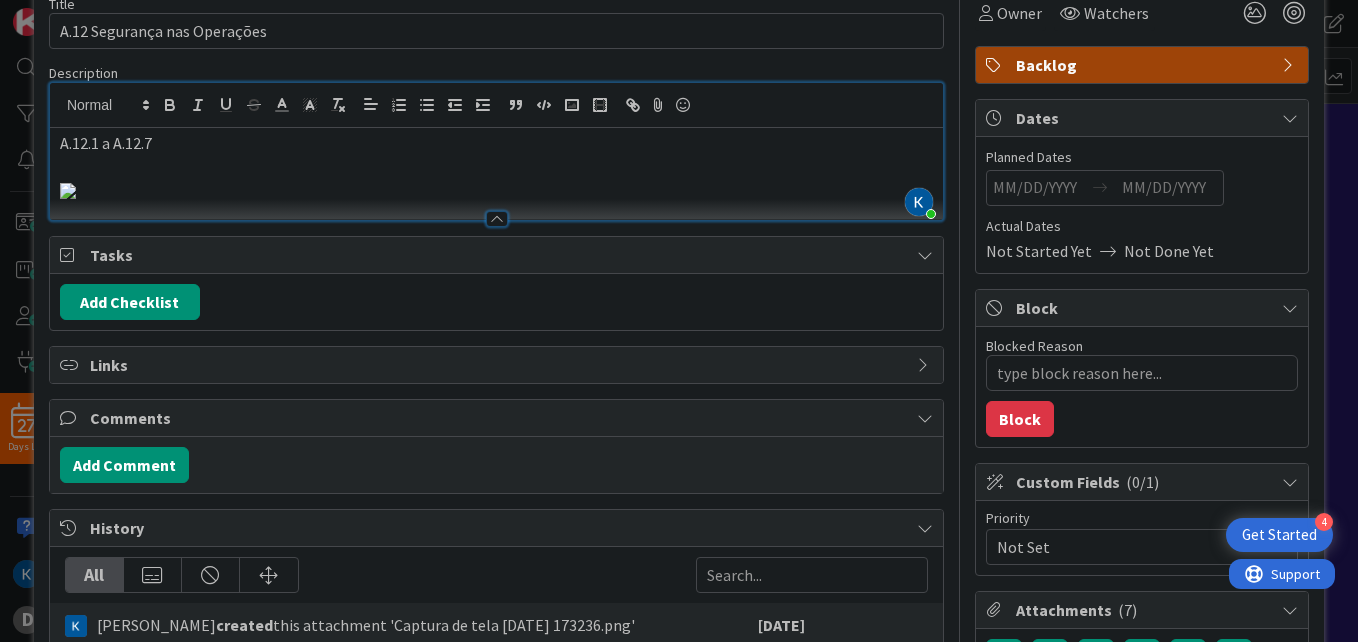 click at bounding box center [496, 188] 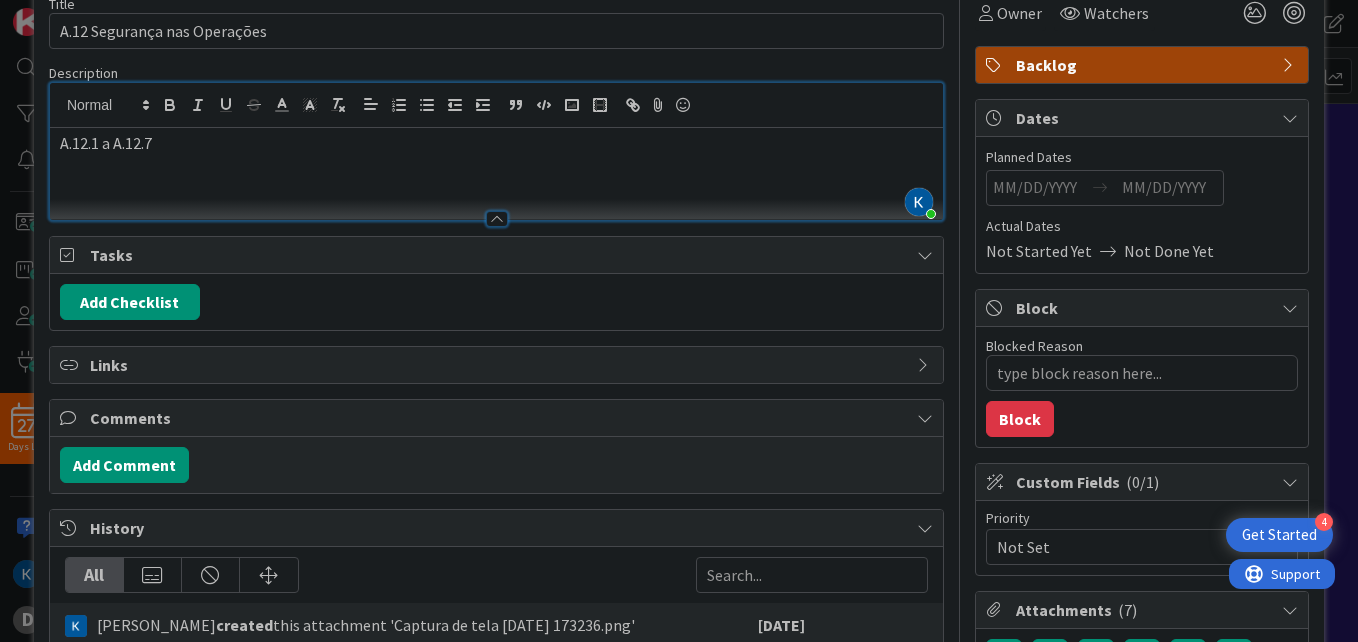 type on "x" 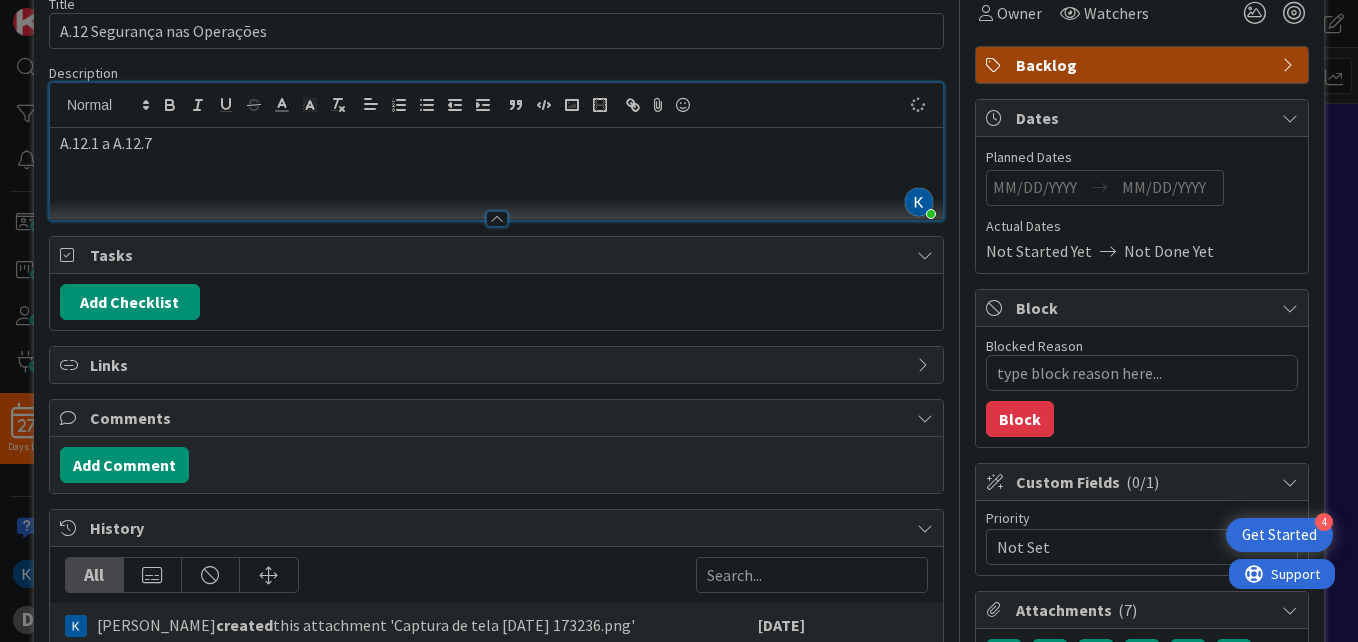 type on "x" 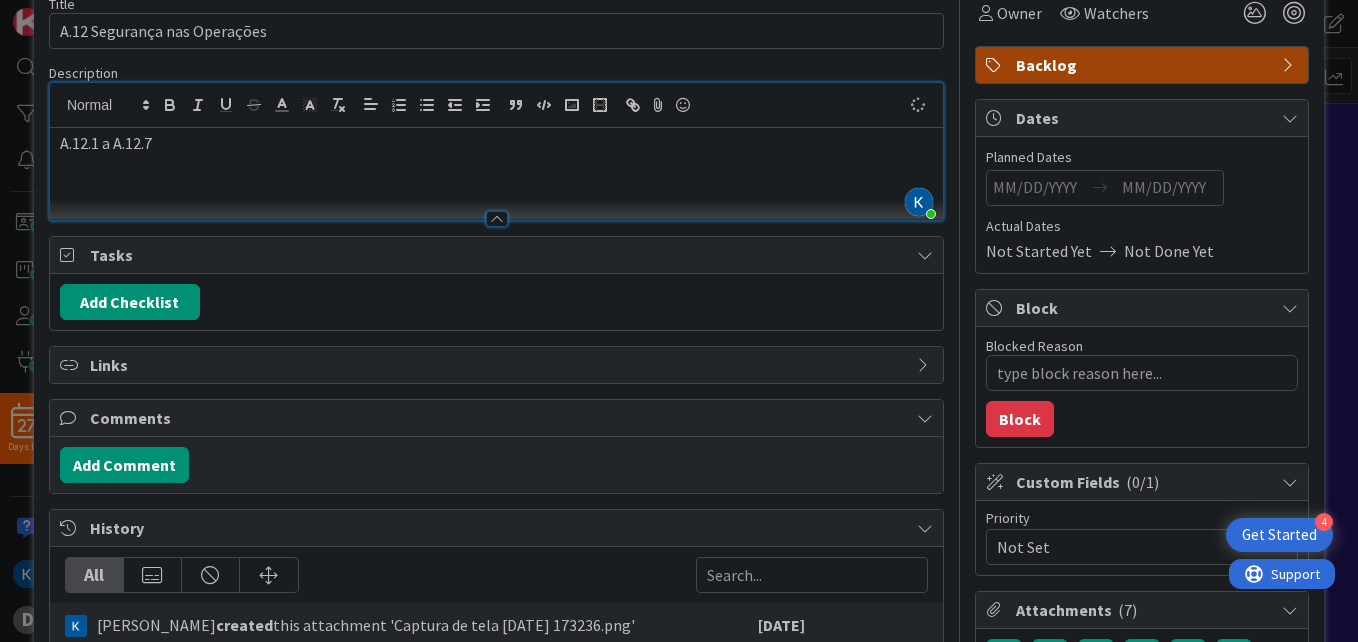 type on "A.12 Segurança nas Operações" 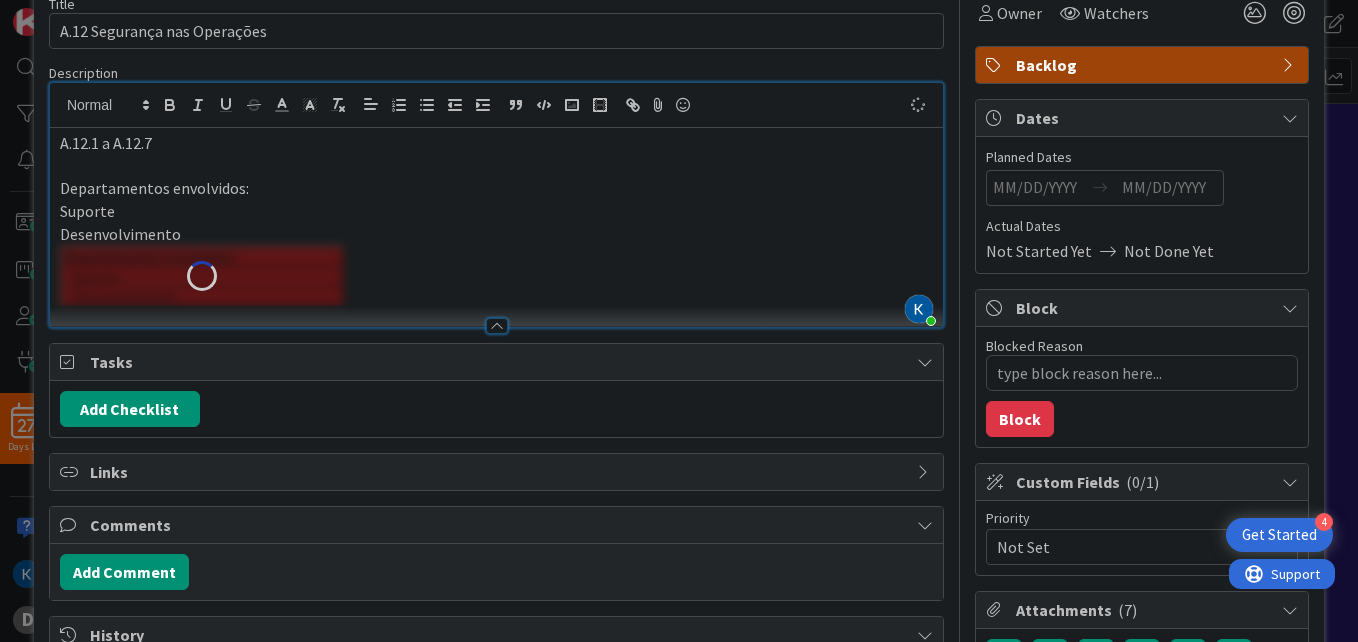 type on "x" 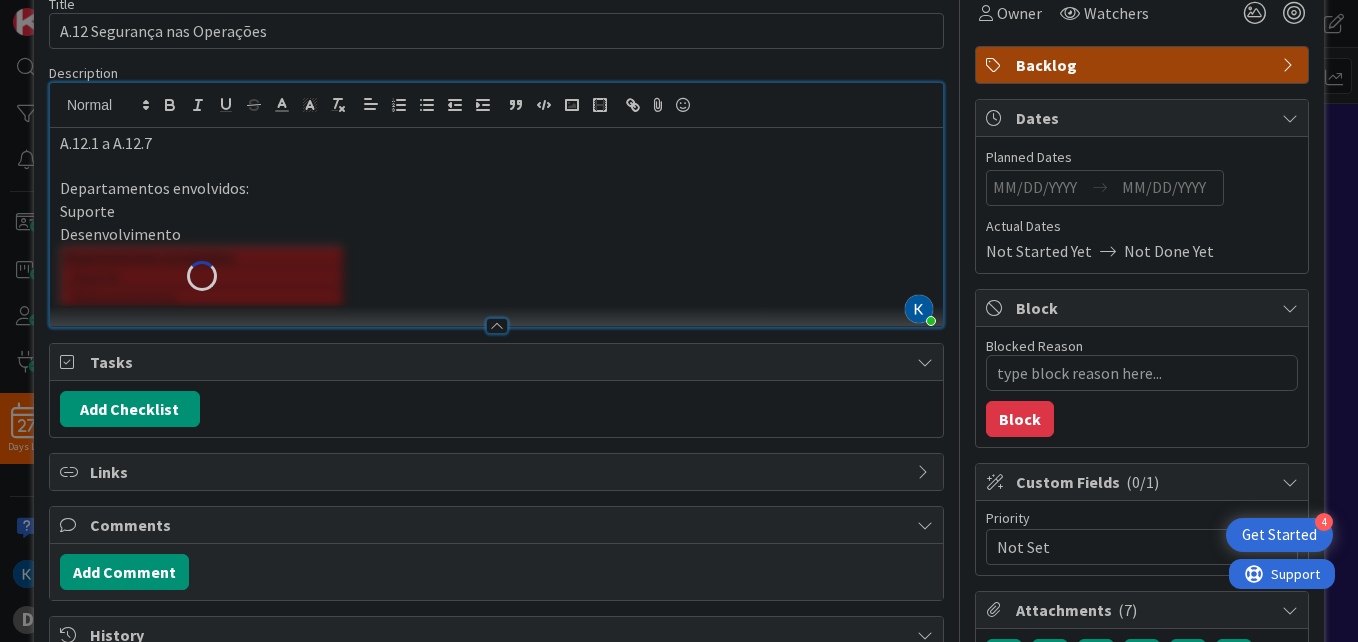 type on "x" 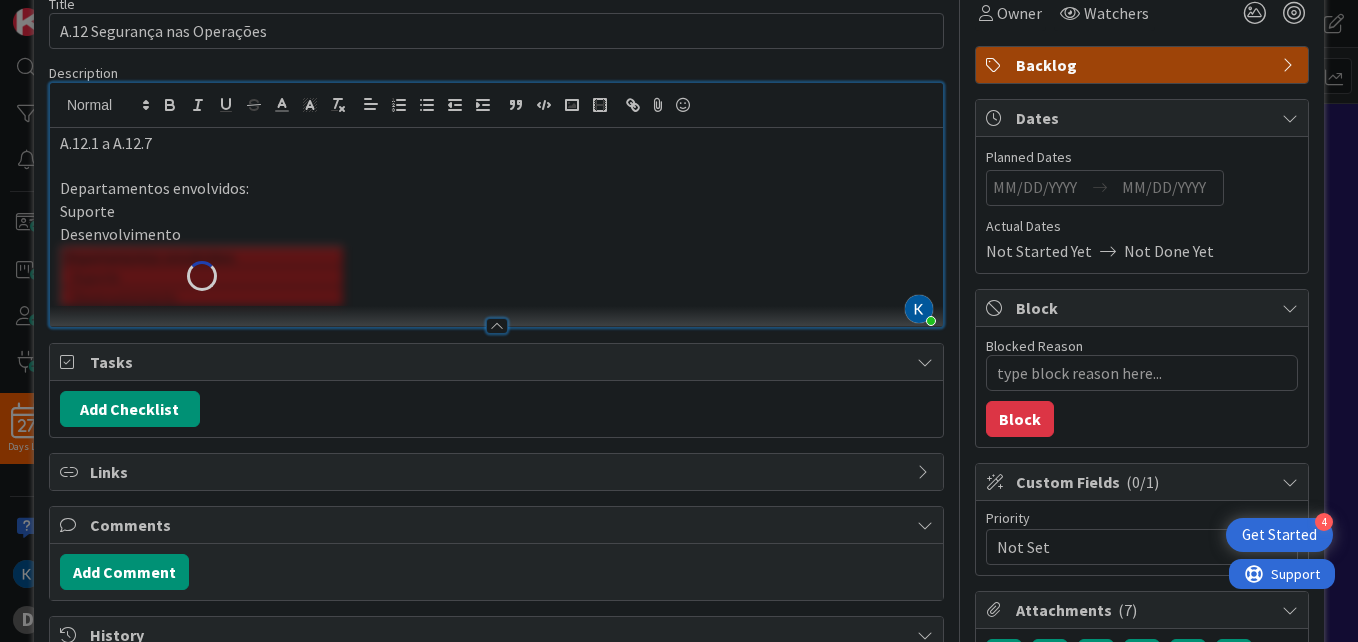 type on "A.12 Segurança nas Operações" 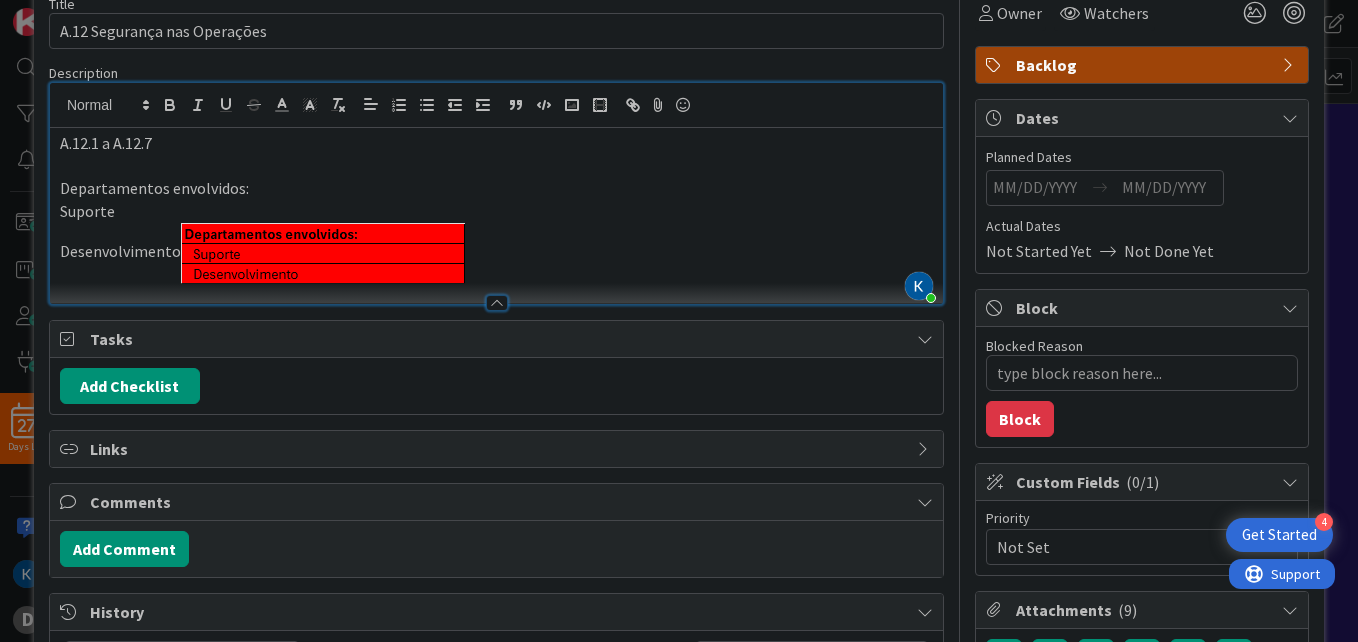type on "x" 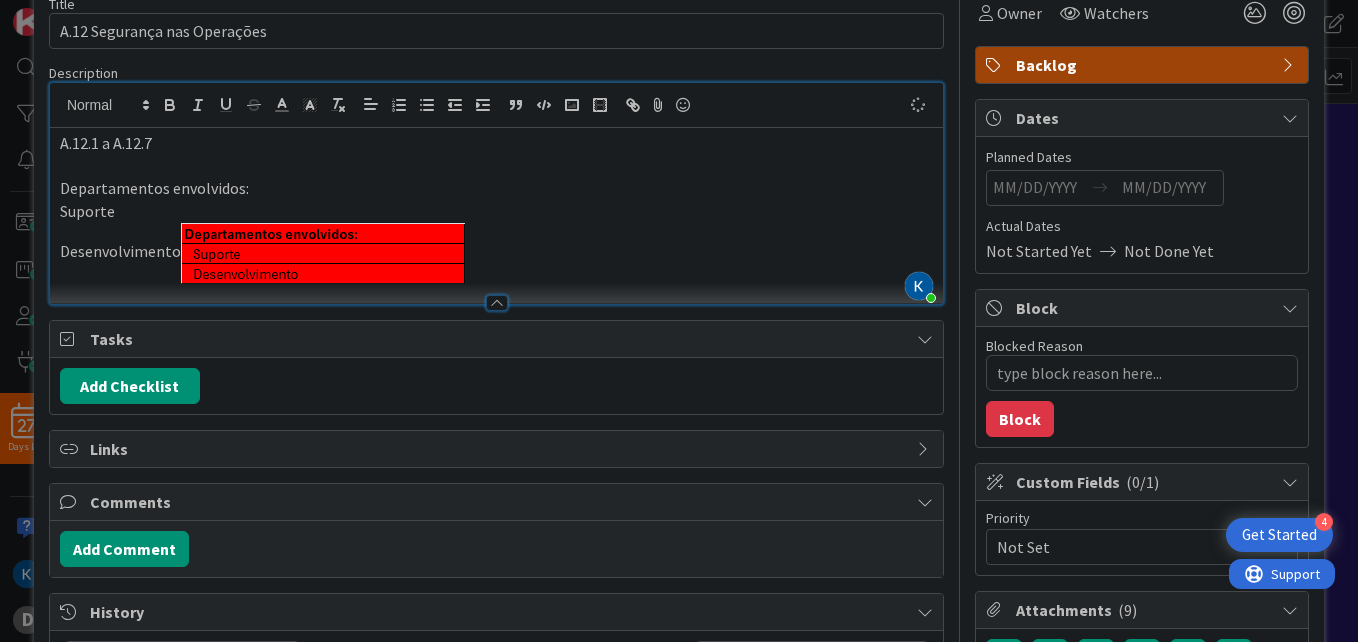 type on "x" 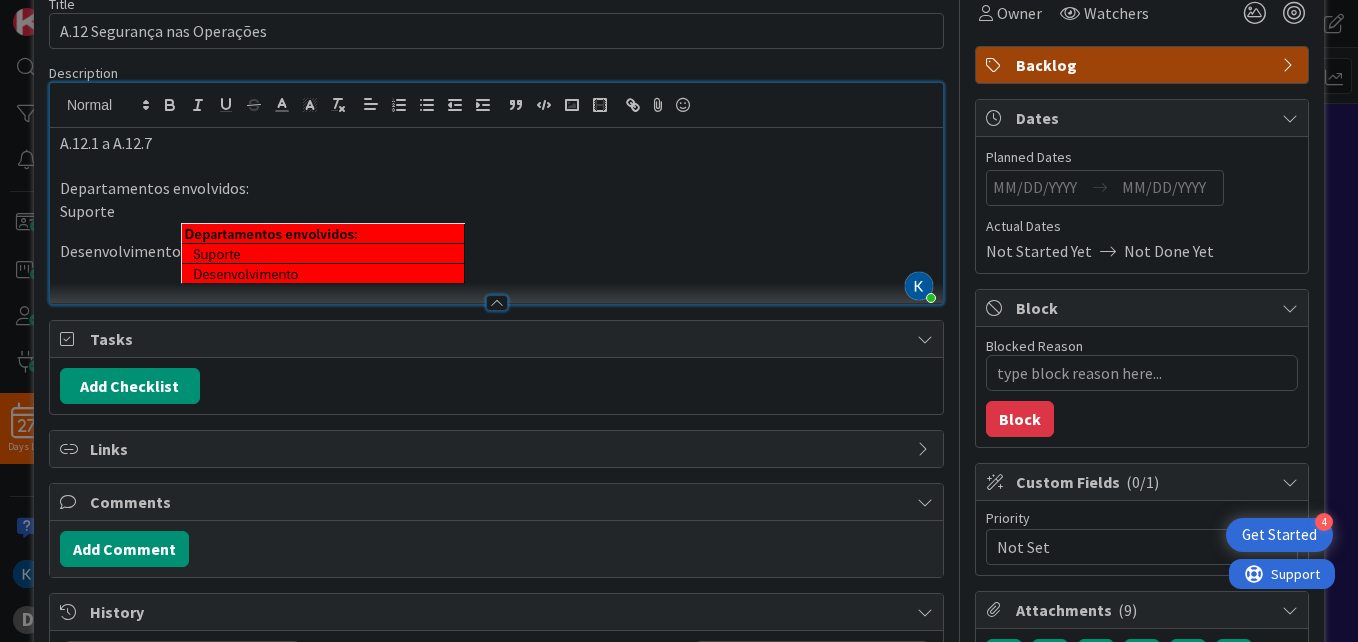 click on "Departamentos envolvidos:" at bounding box center [496, 188] 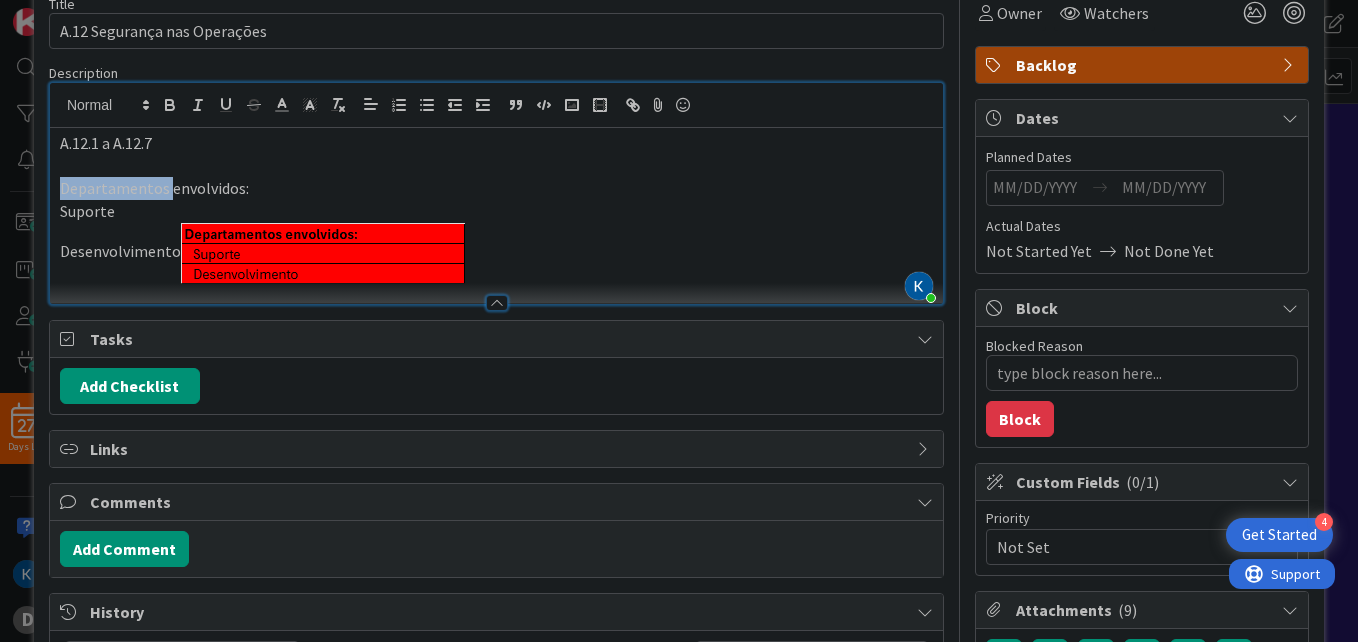 click on "Departamentos envolvidos:" at bounding box center [496, 188] 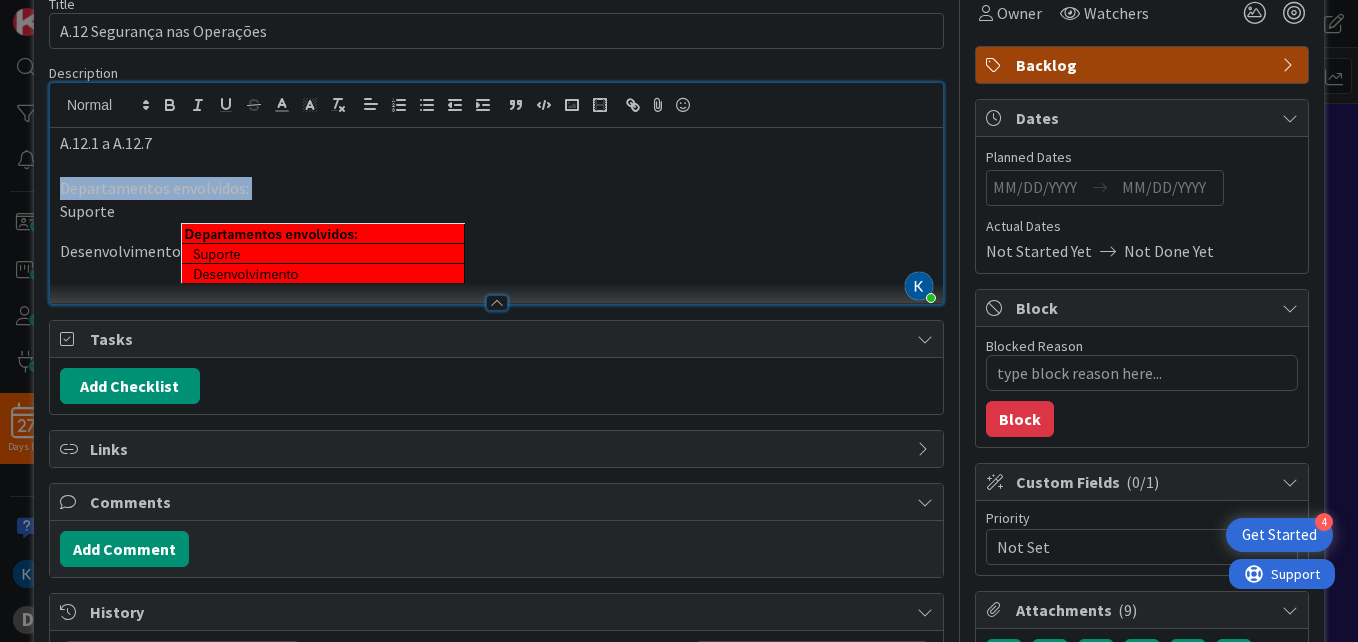 click on "Departamentos envolvidos:" at bounding box center [496, 188] 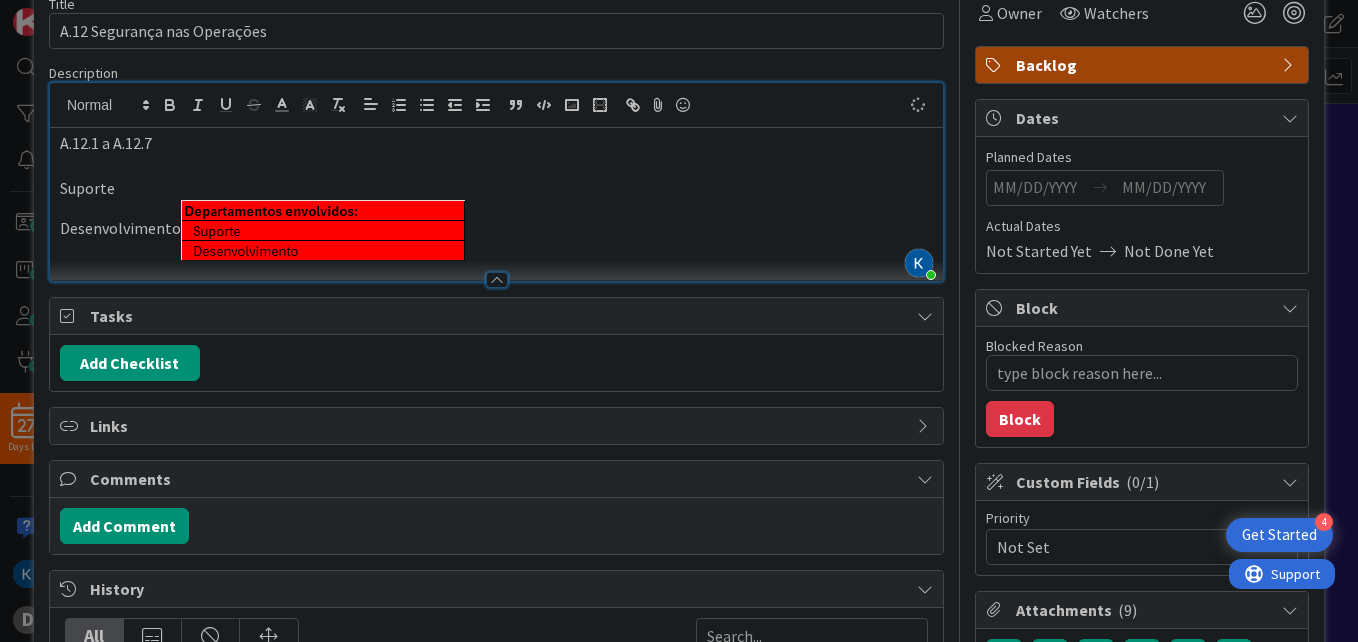 type on "x" 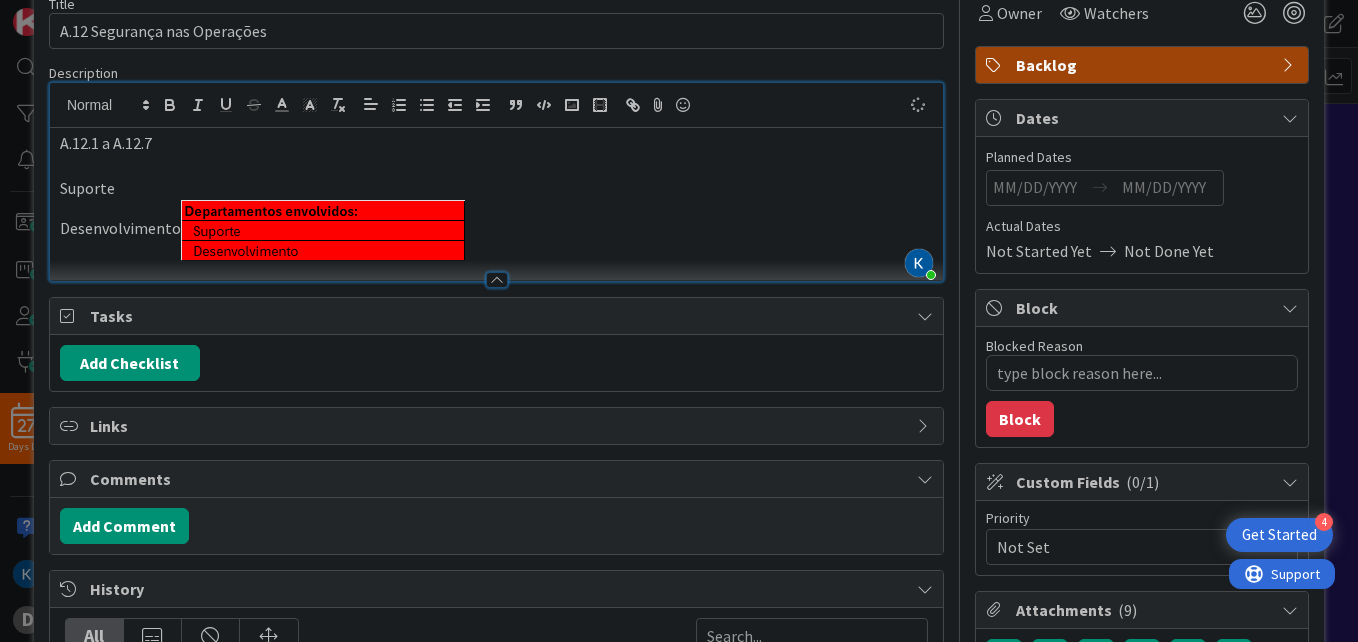 type on "A.12 Segurança nas Operações" 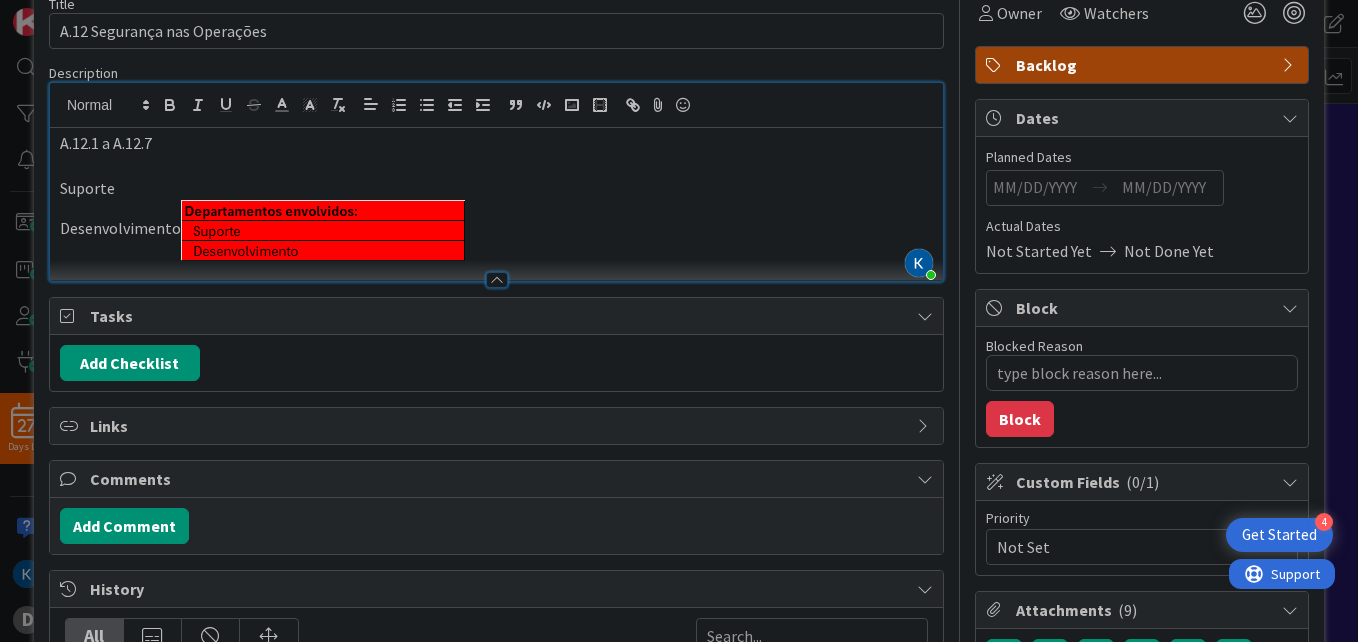 click on "Suporte" at bounding box center [496, 188] 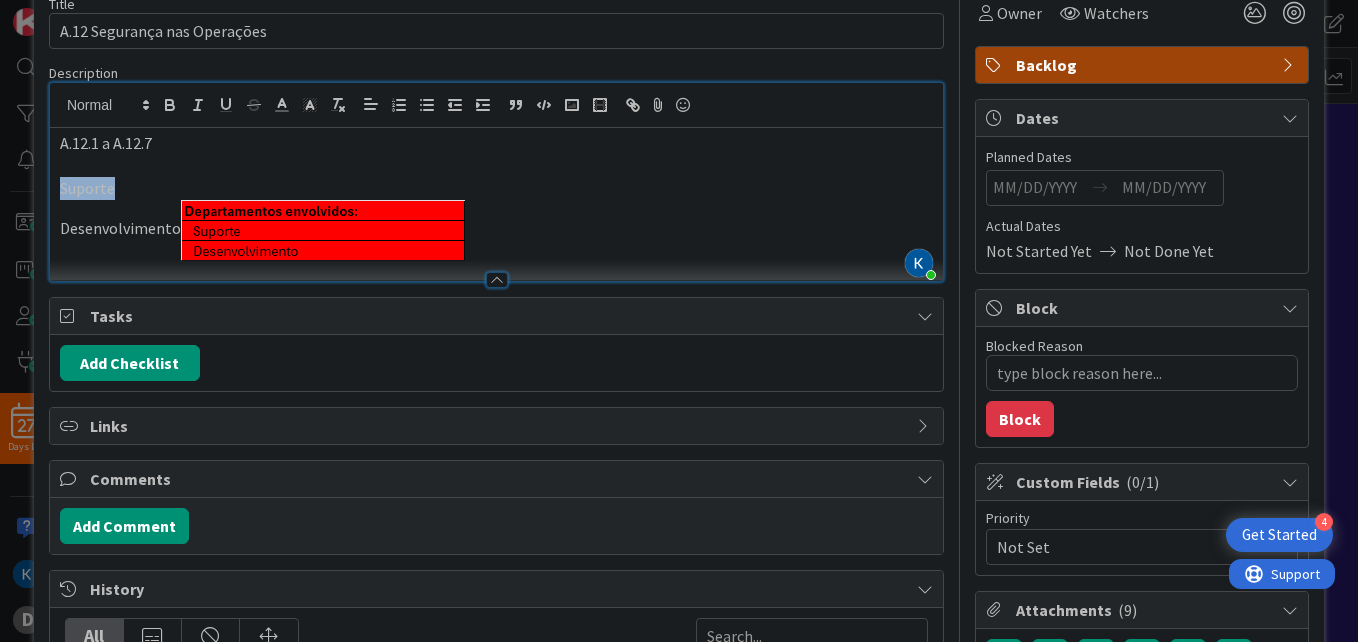 click on "Suporte" at bounding box center [496, 188] 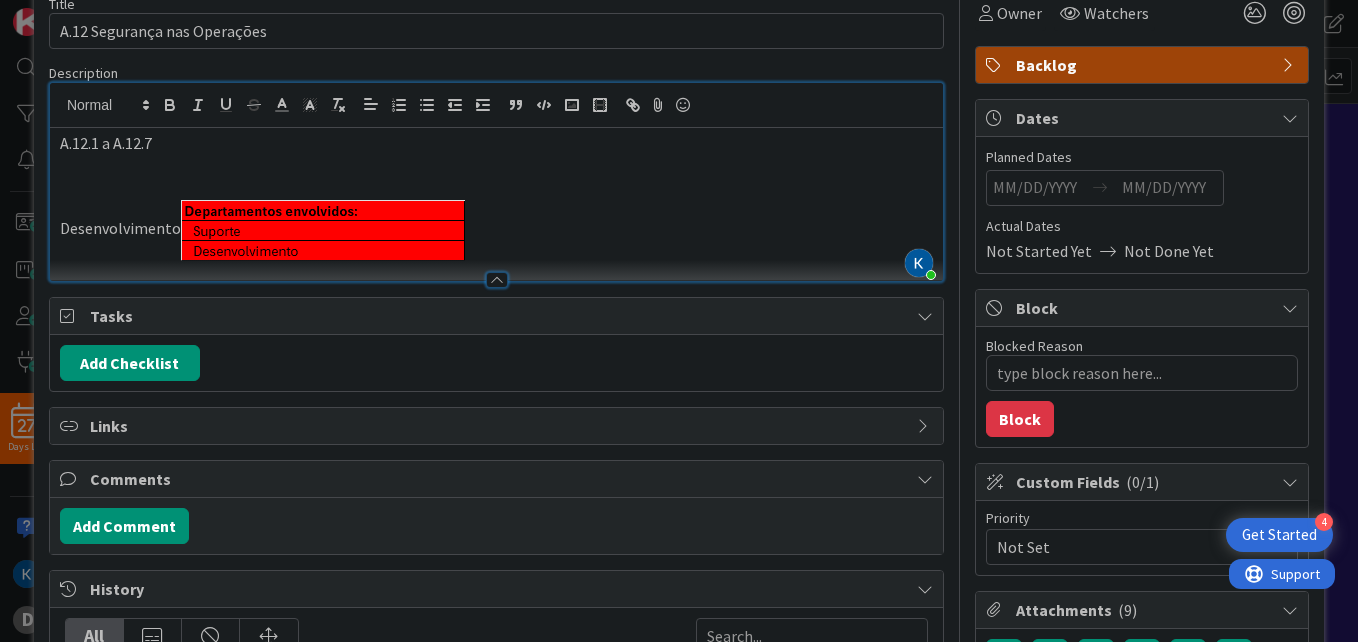 type on "x" 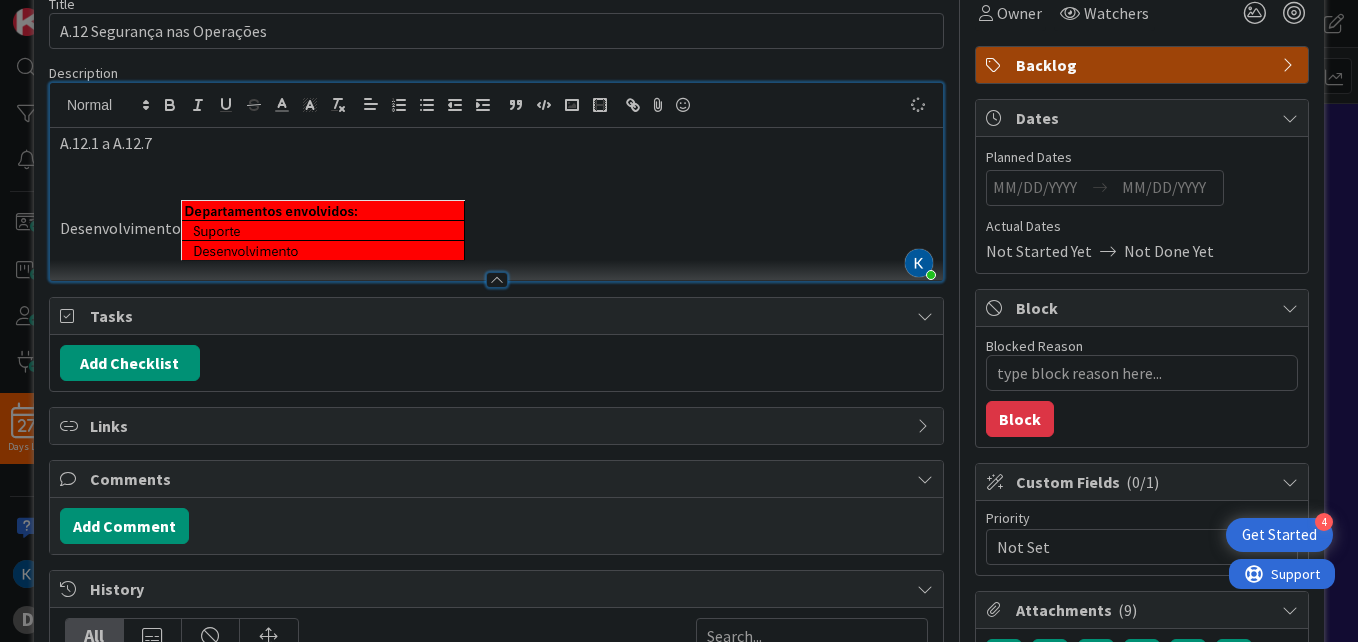 type on "x" 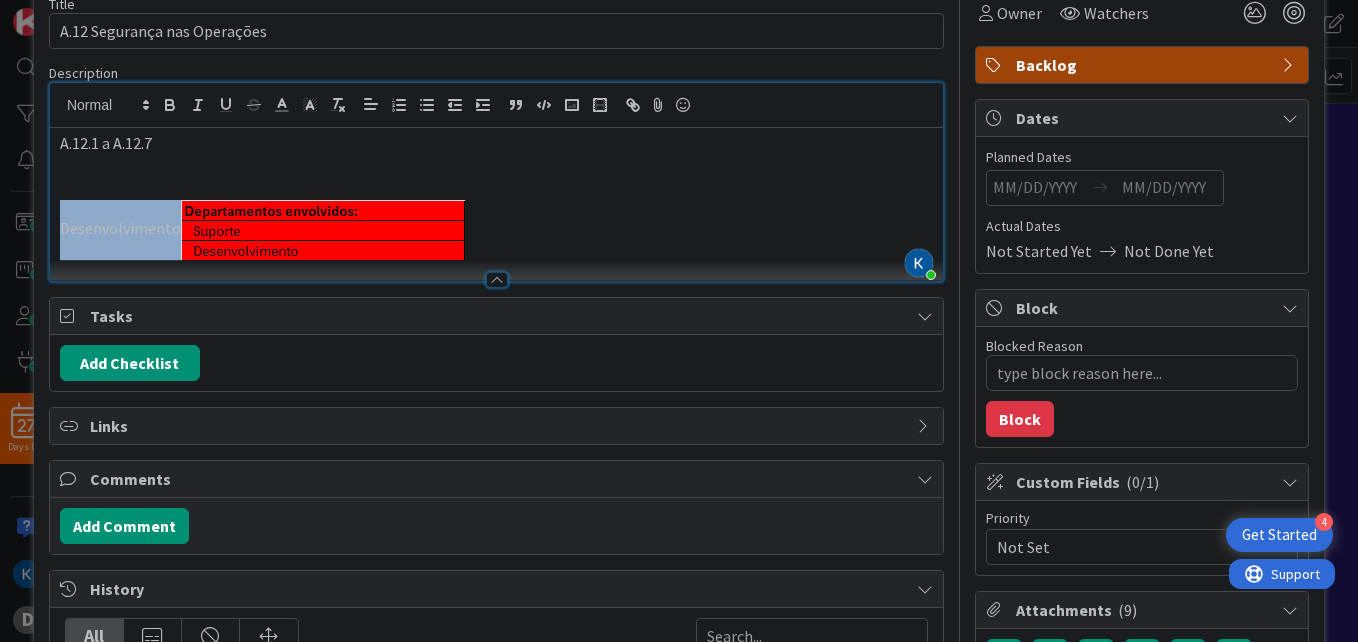 click on "Desenvolvimento" at bounding box center [496, 230] 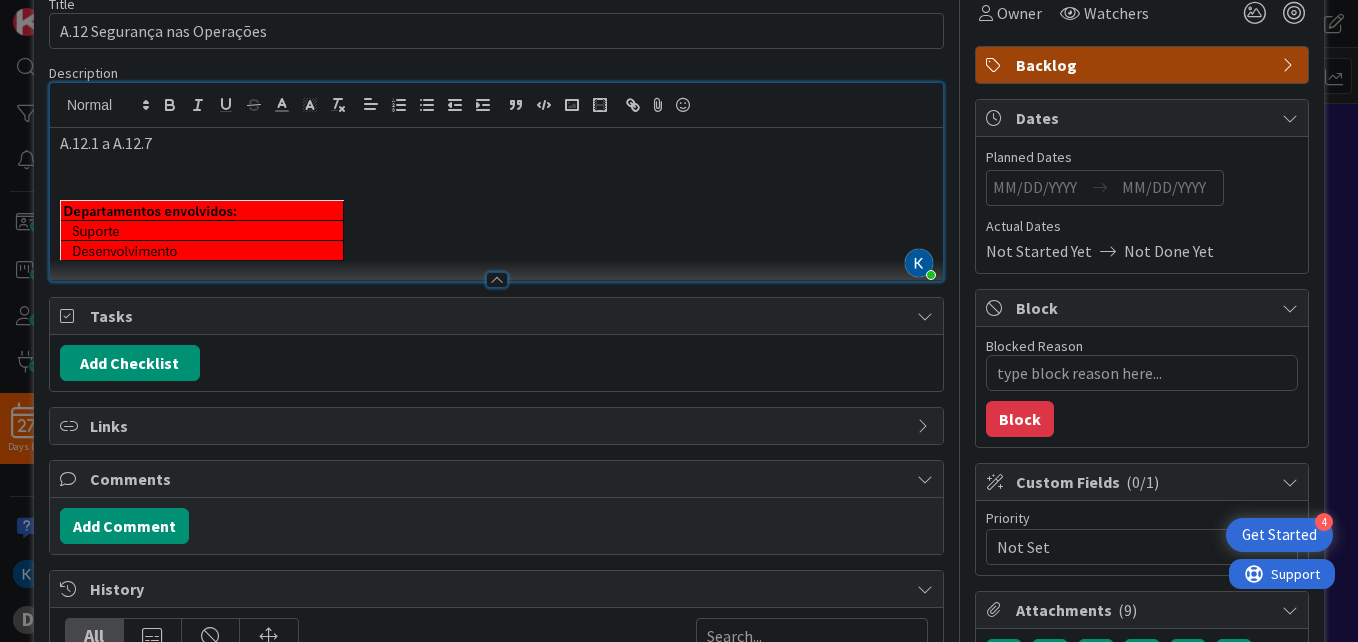 type on "x" 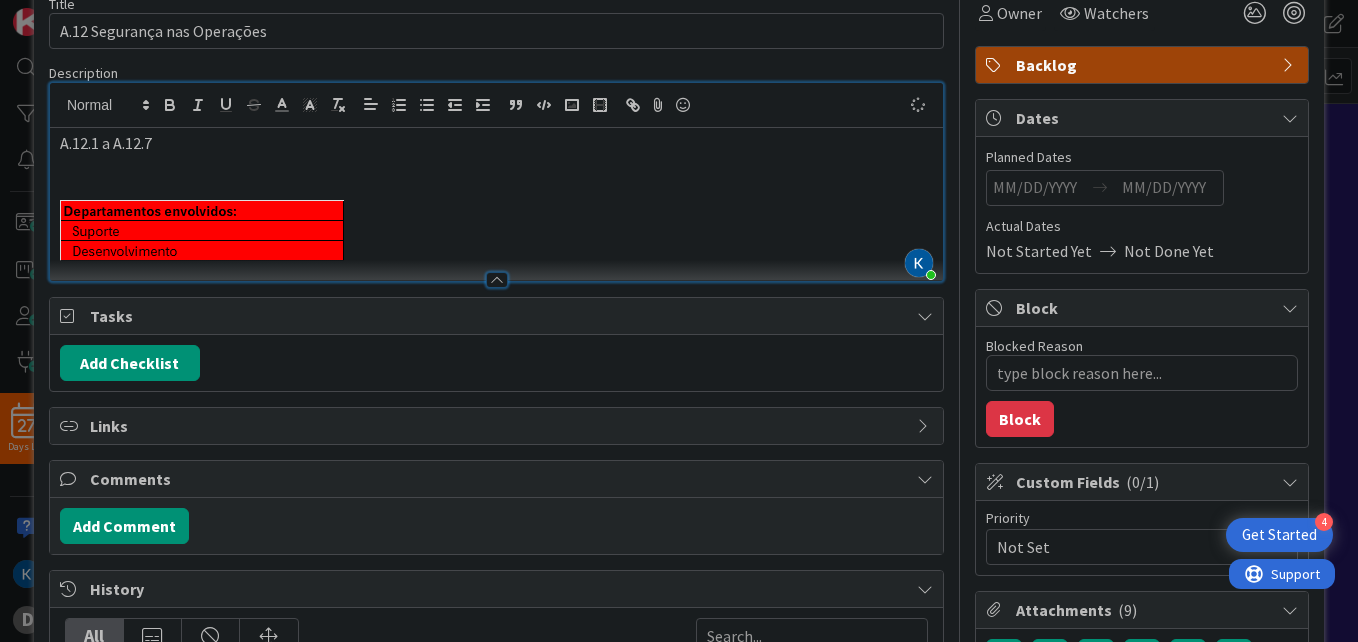 type on "x" 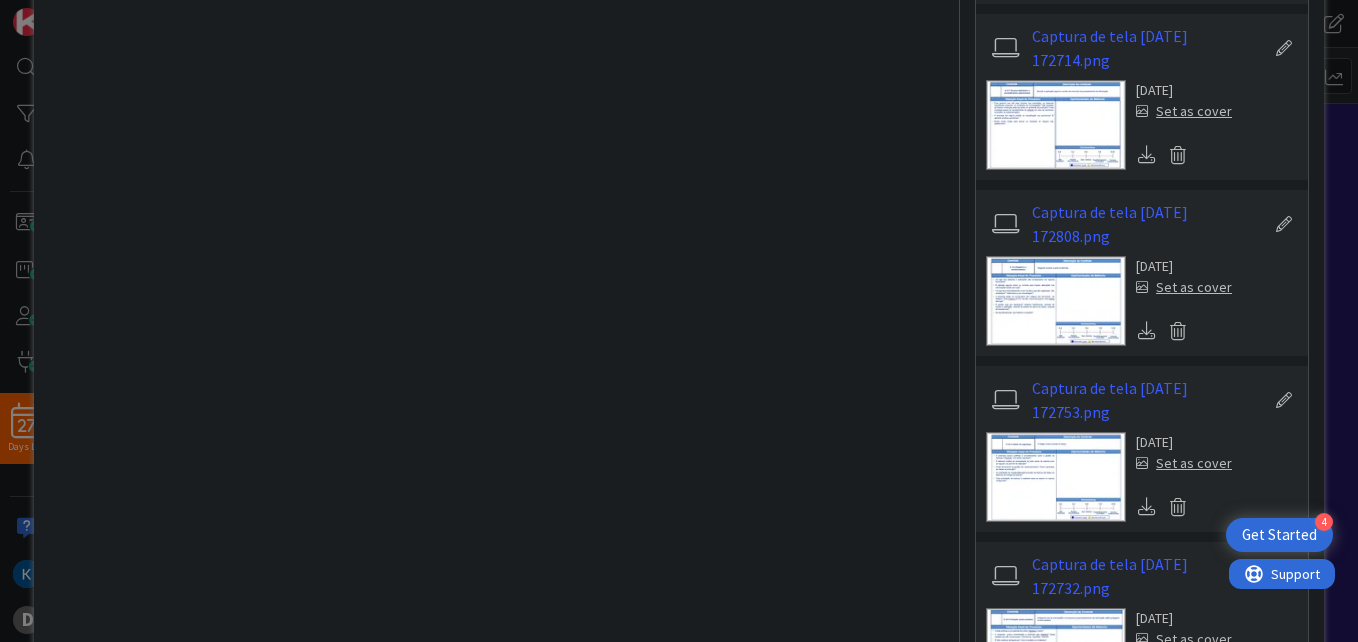 scroll, scrollTop: 1278, scrollLeft: 0, axis: vertical 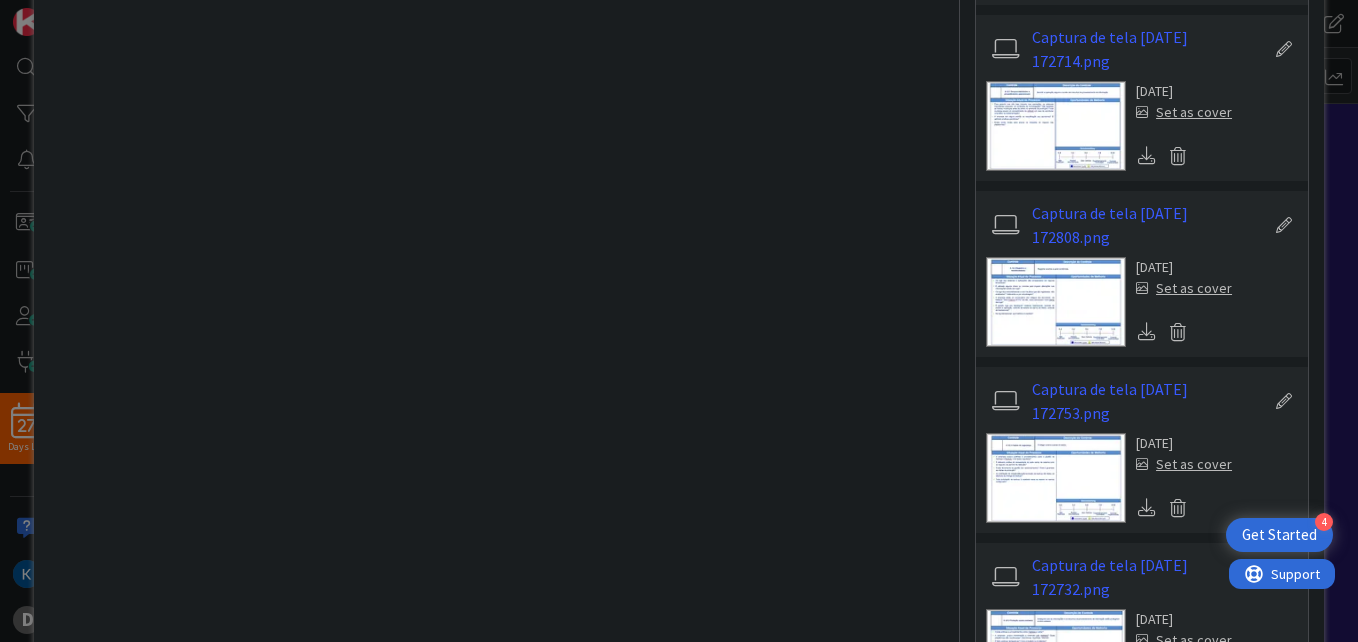 click at bounding box center [1056, 478] 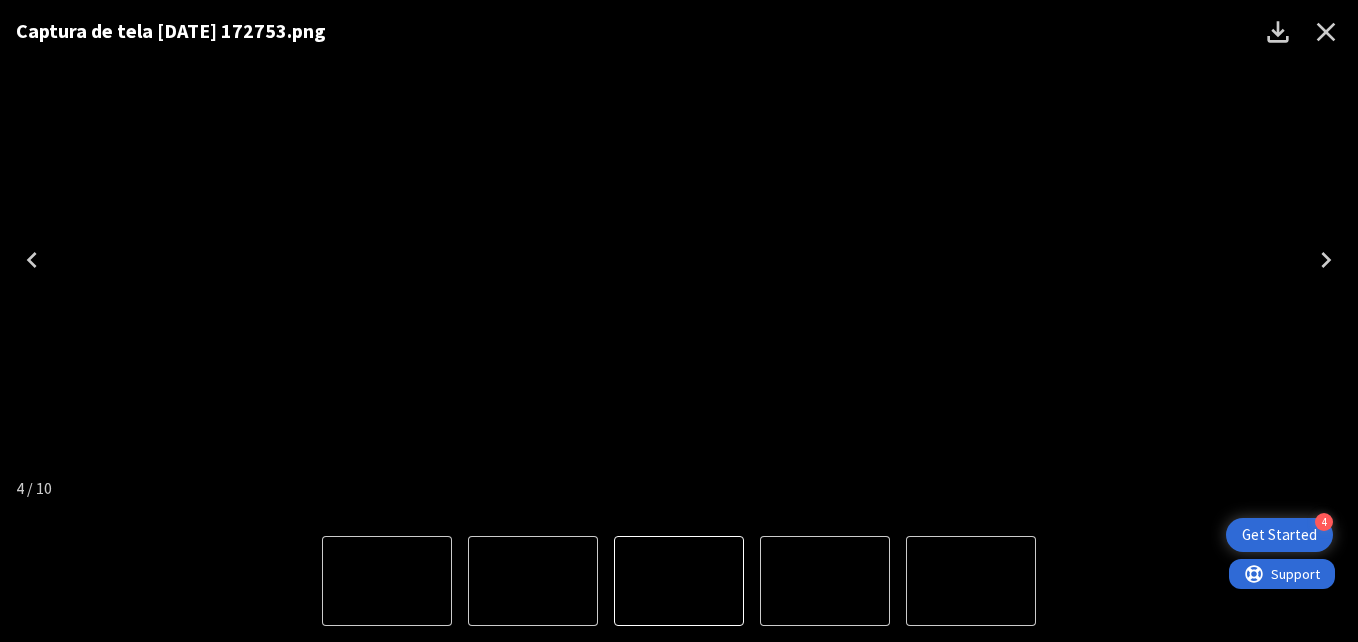 click at bounding box center (533, 581) 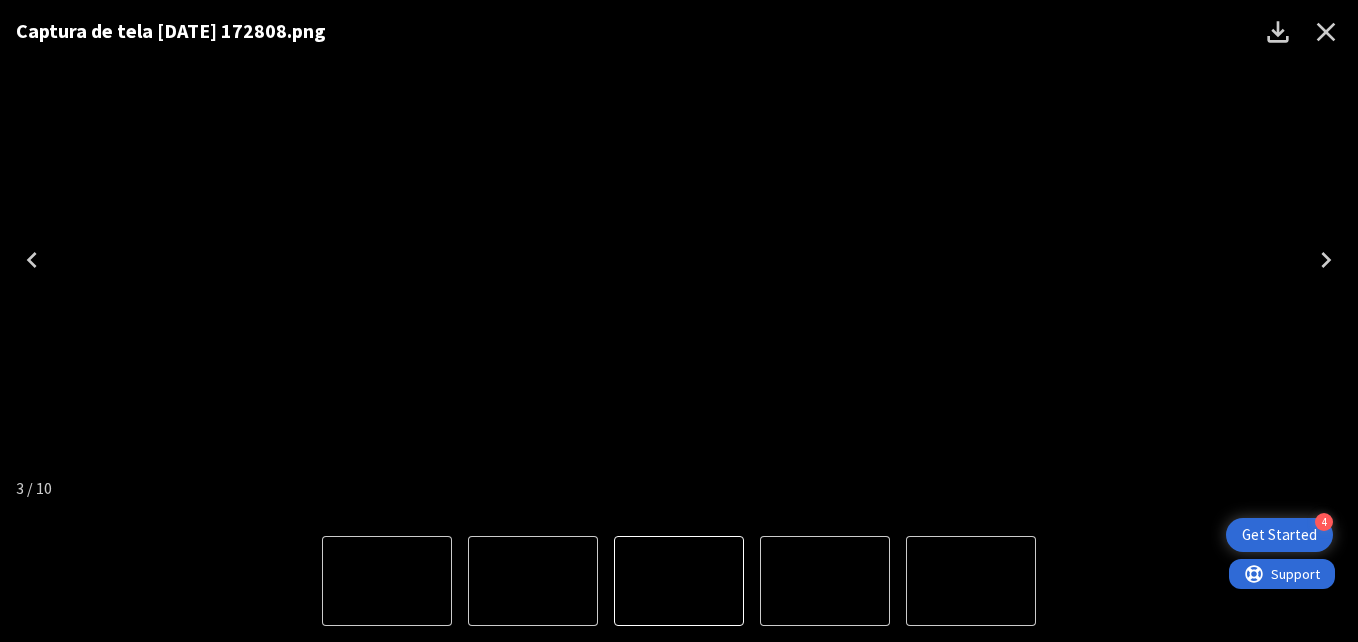 click at bounding box center [533, 581] 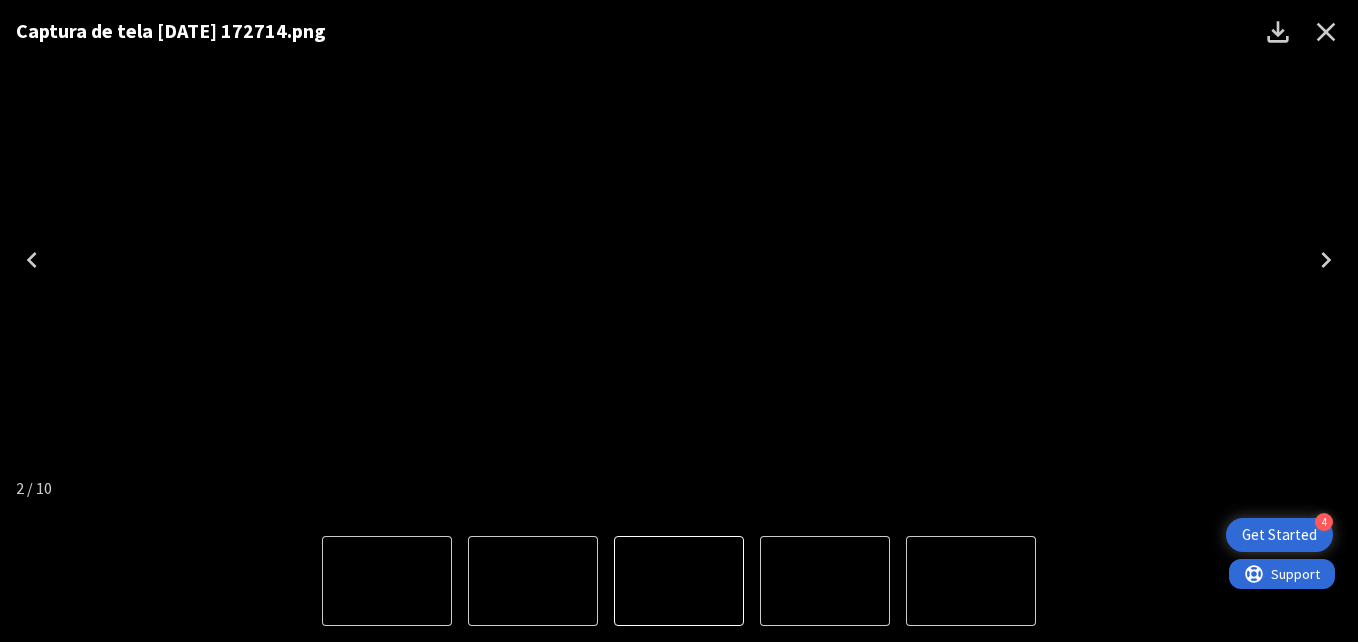 click 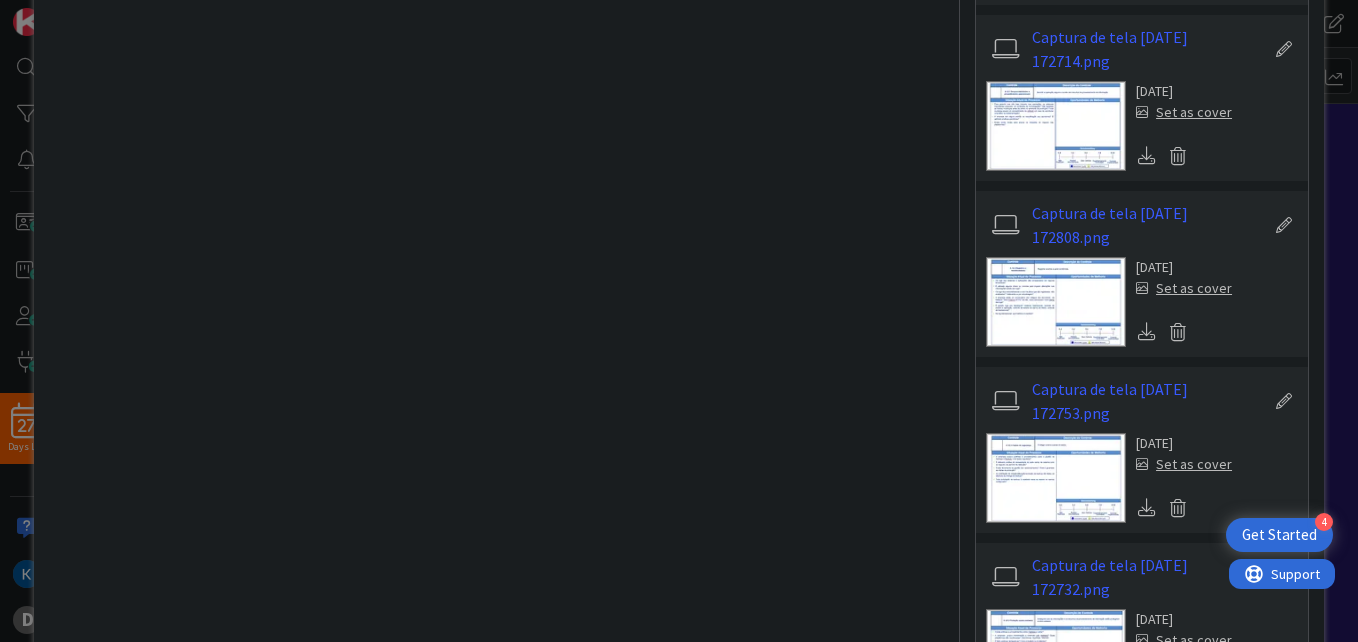 type on "x" 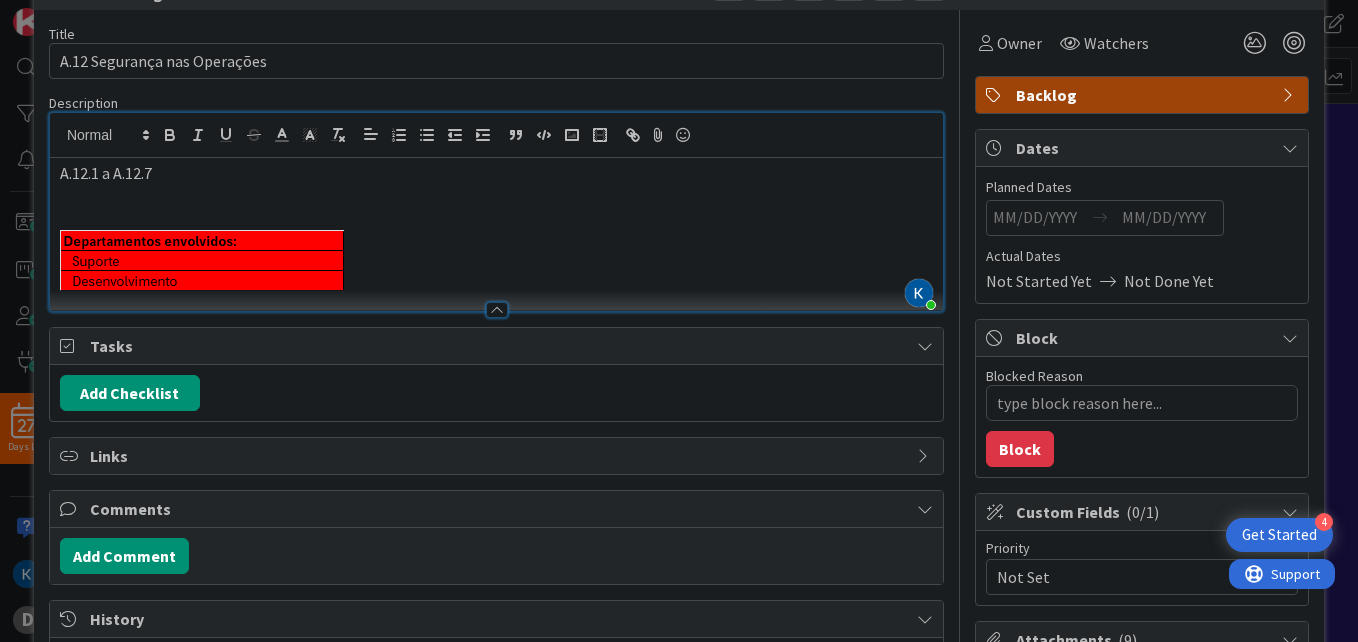 scroll, scrollTop: 0, scrollLeft: 0, axis: both 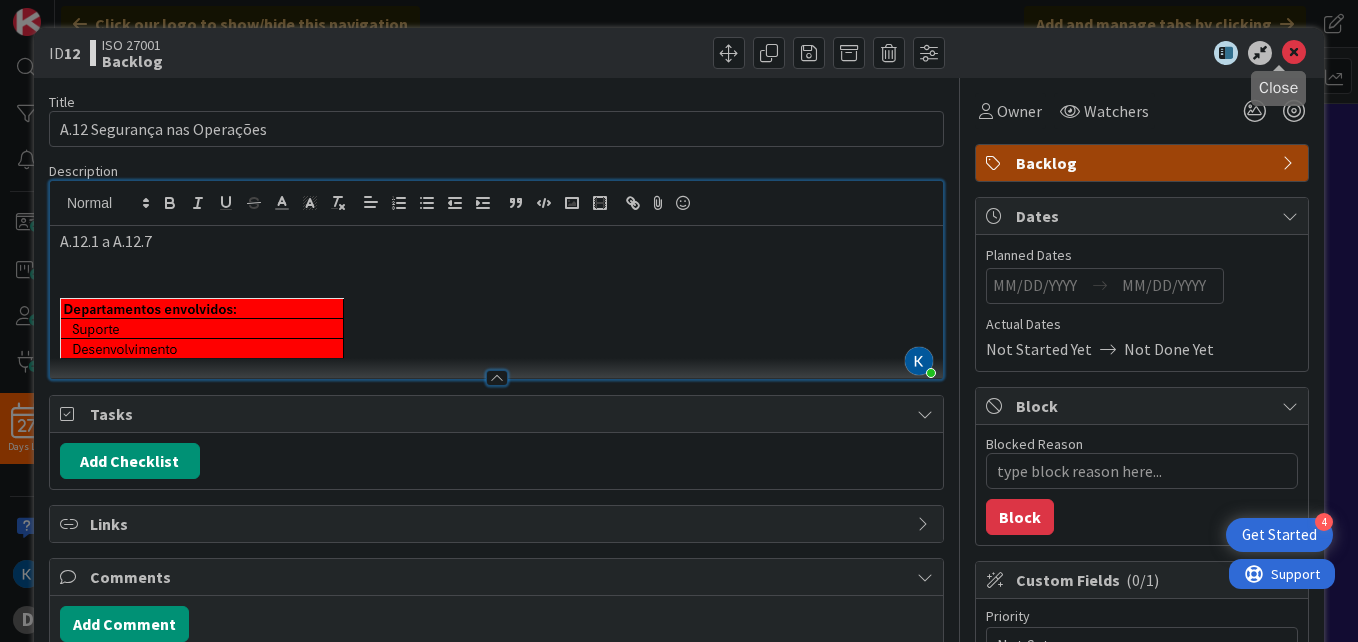 click at bounding box center [1294, 53] 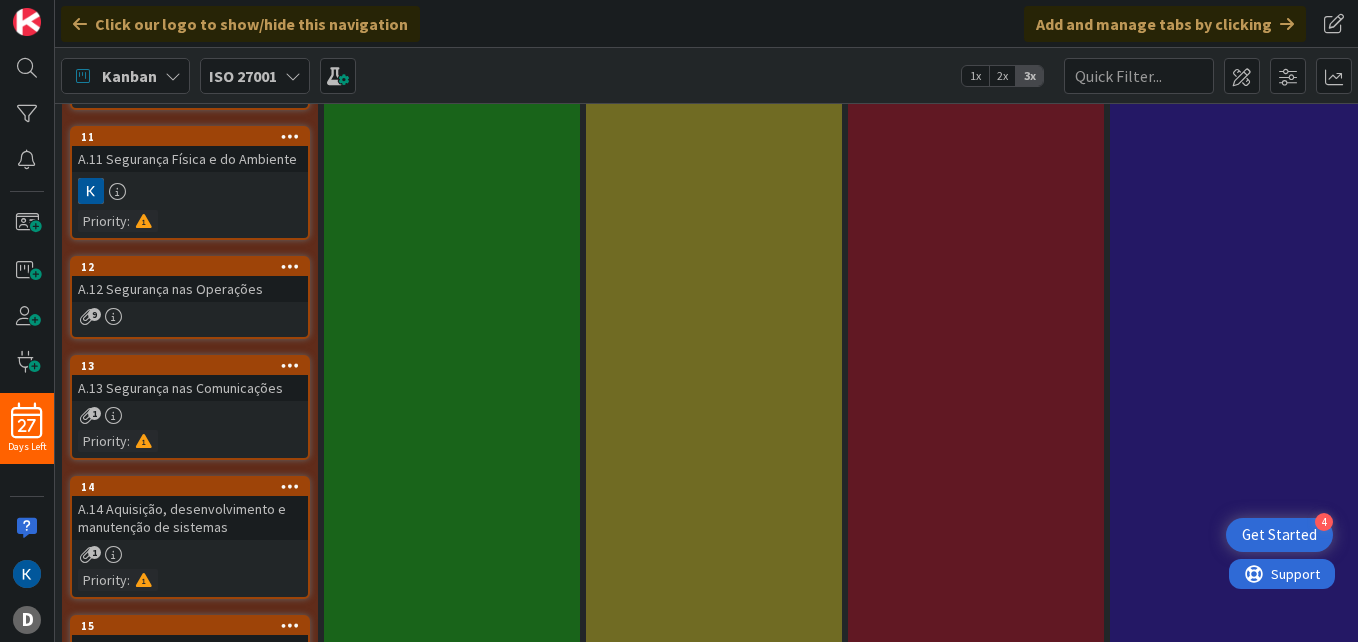 scroll, scrollTop: 0, scrollLeft: 0, axis: both 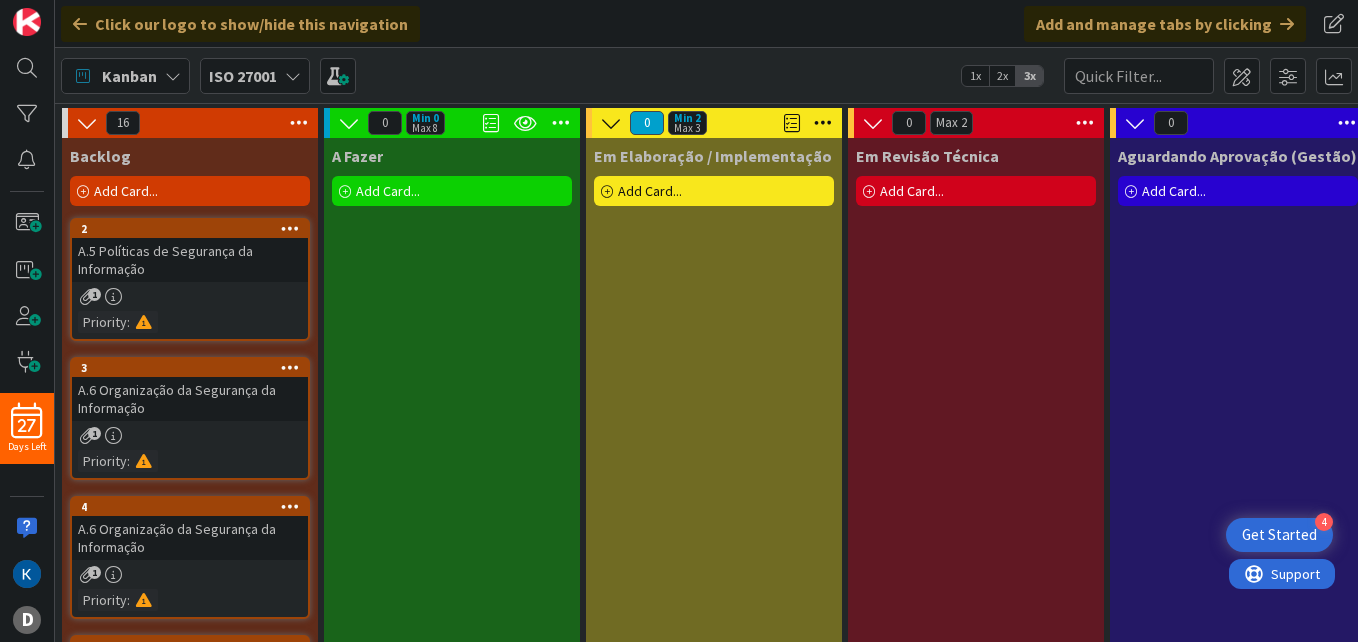 click on "1" at bounding box center [190, 296] 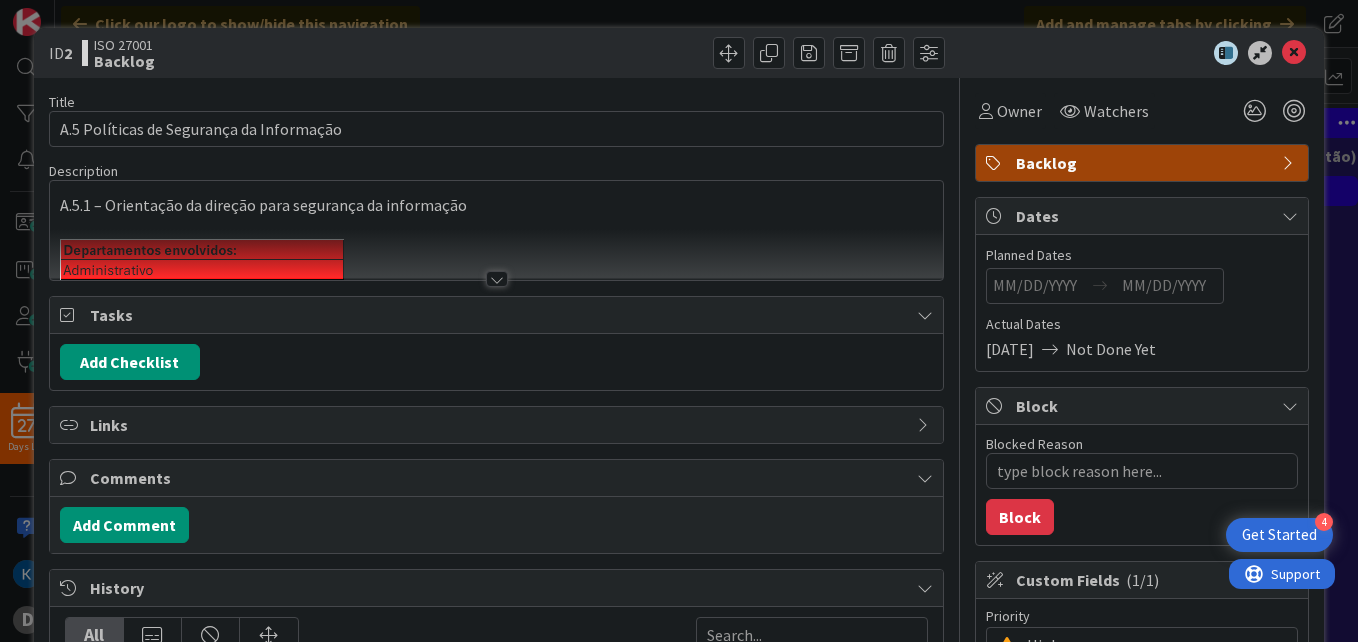 scroll, scrollTop: 0, scrollLeft: 0, axis: both 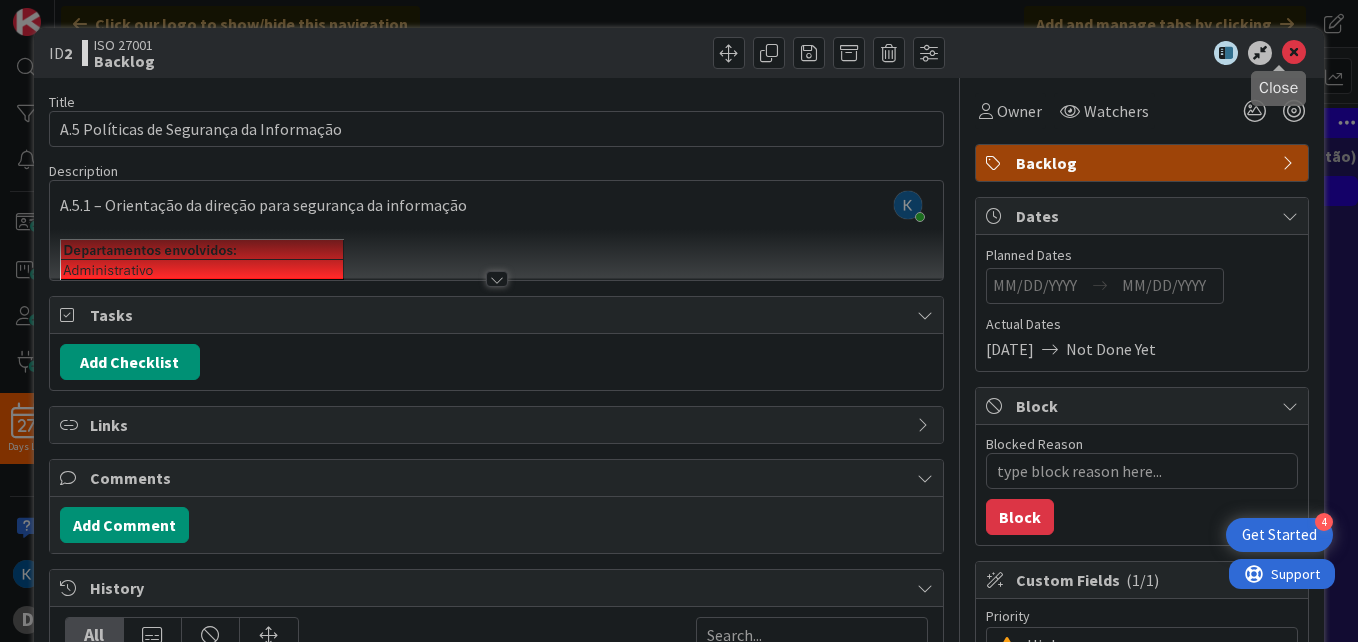 click at bounding box center [1294, 53] 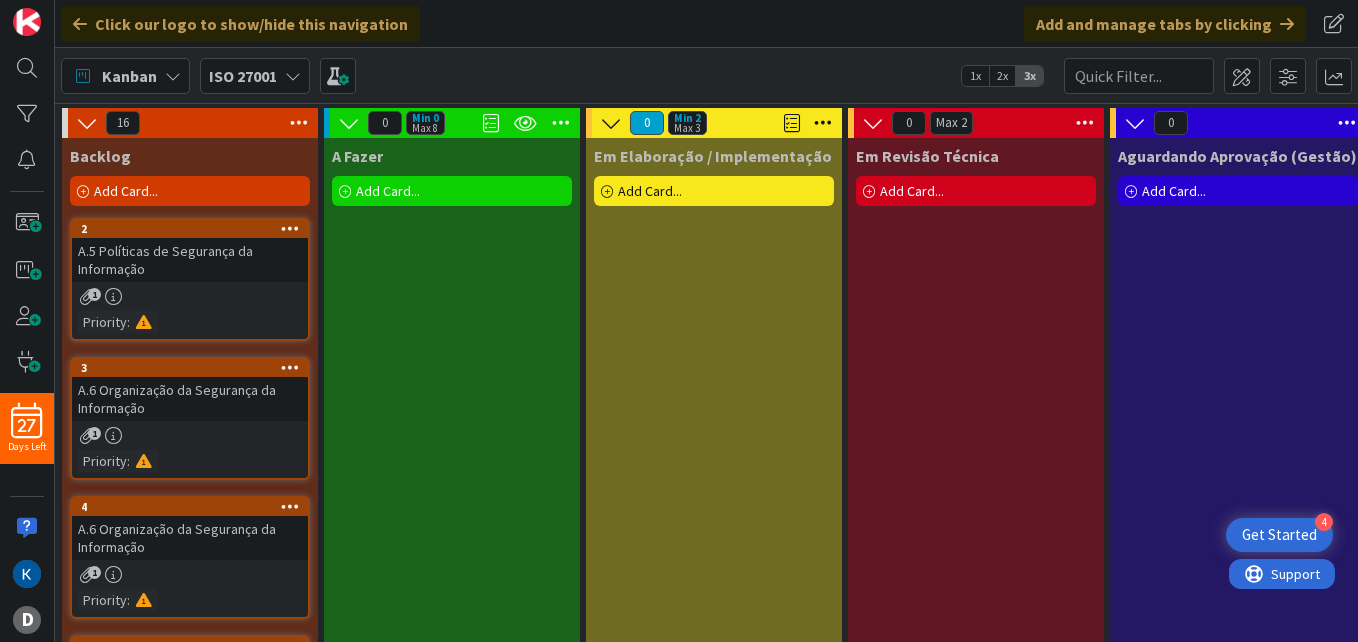 scroll, scrollTop: 0, scrollLeft: 0, axis: both 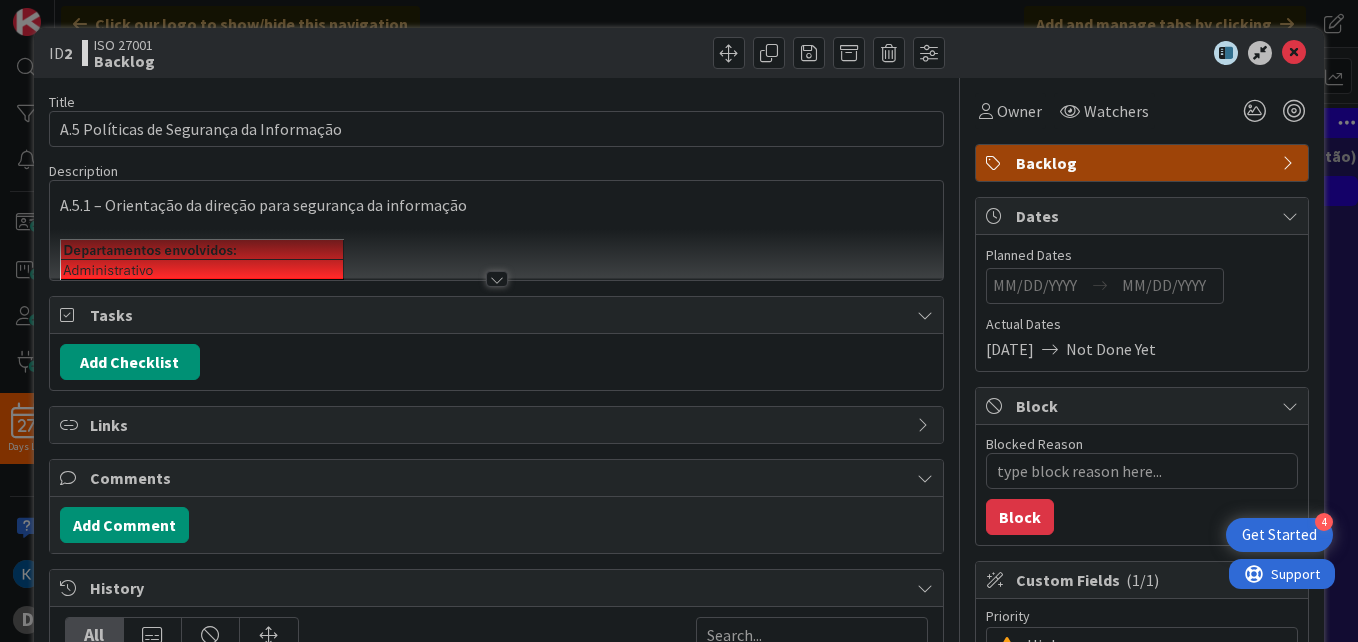 click at bounding box center (497, 279) 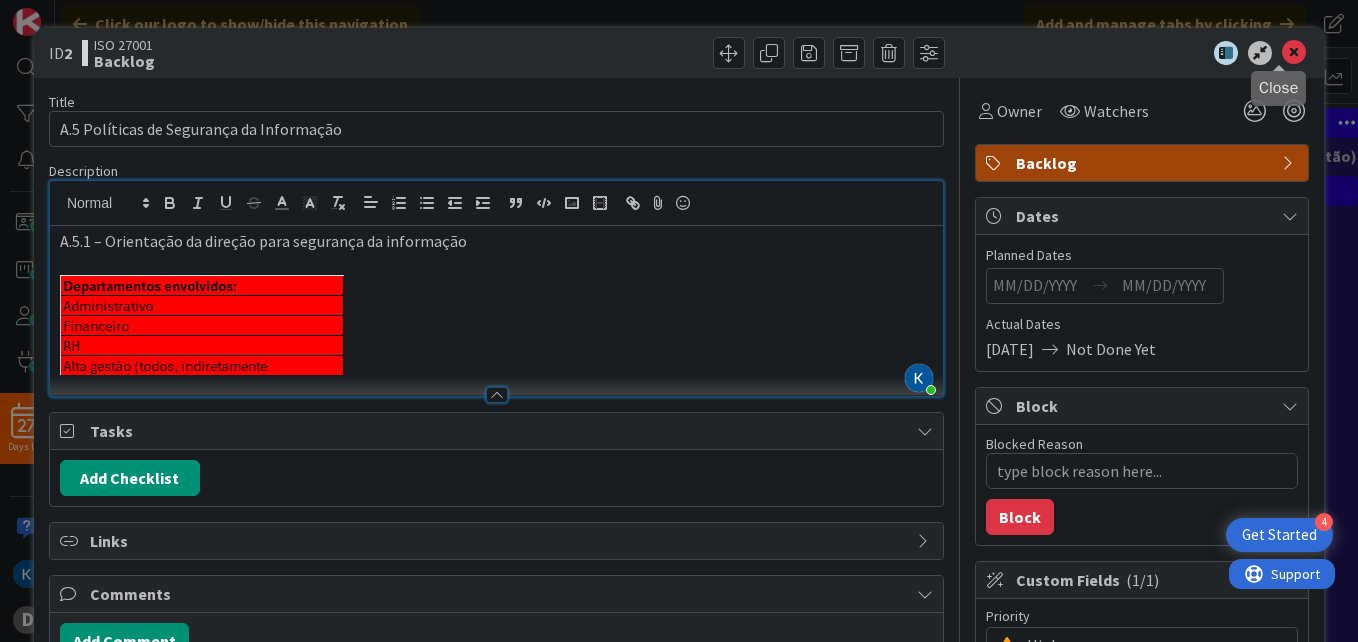 click at bounding box center (1294, 53) 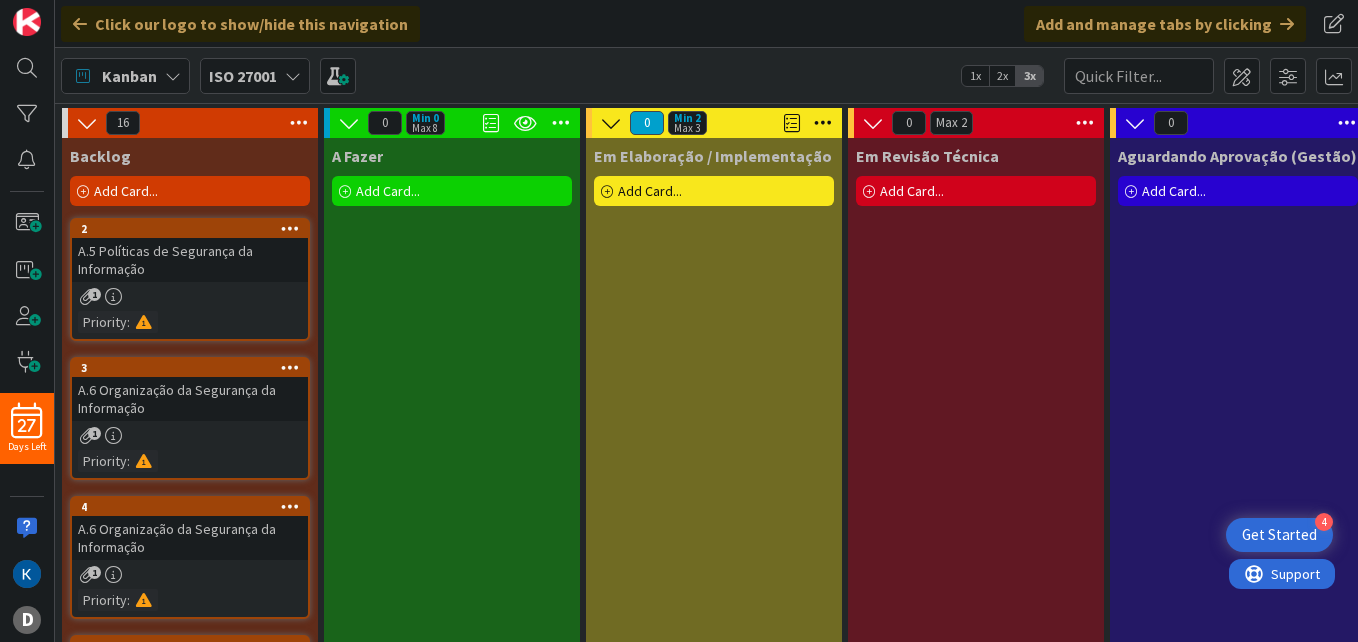 scroll, scrollTop: 0, scrollLeft: 0, axis: both 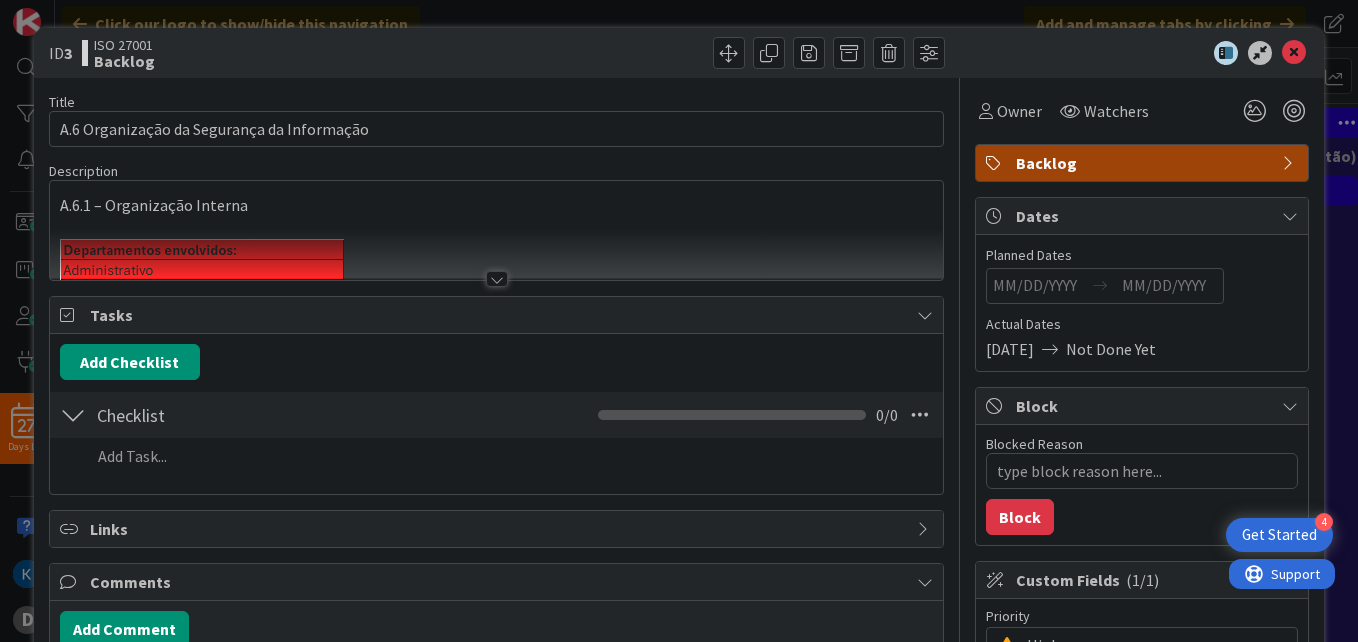 click at bounding box center [497, 279] 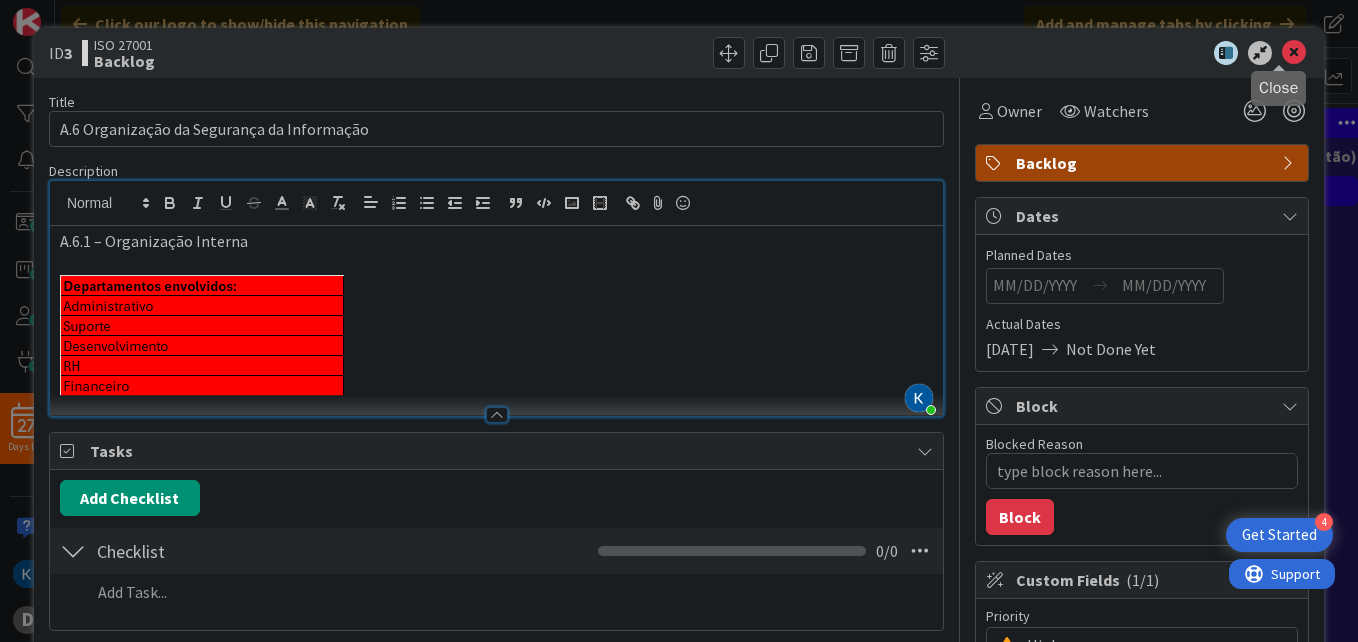 click at bounding box center (1294, 53) 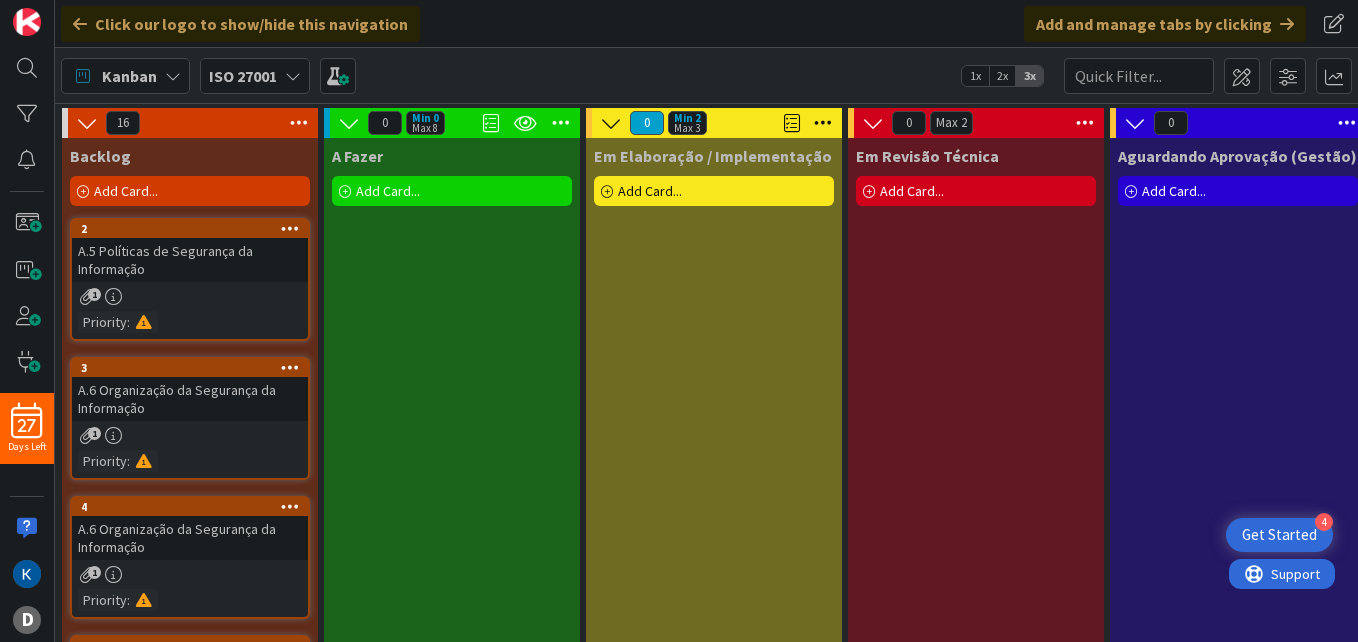 scroll, scrollTop: 0, scrollLeft: 0, axis: both 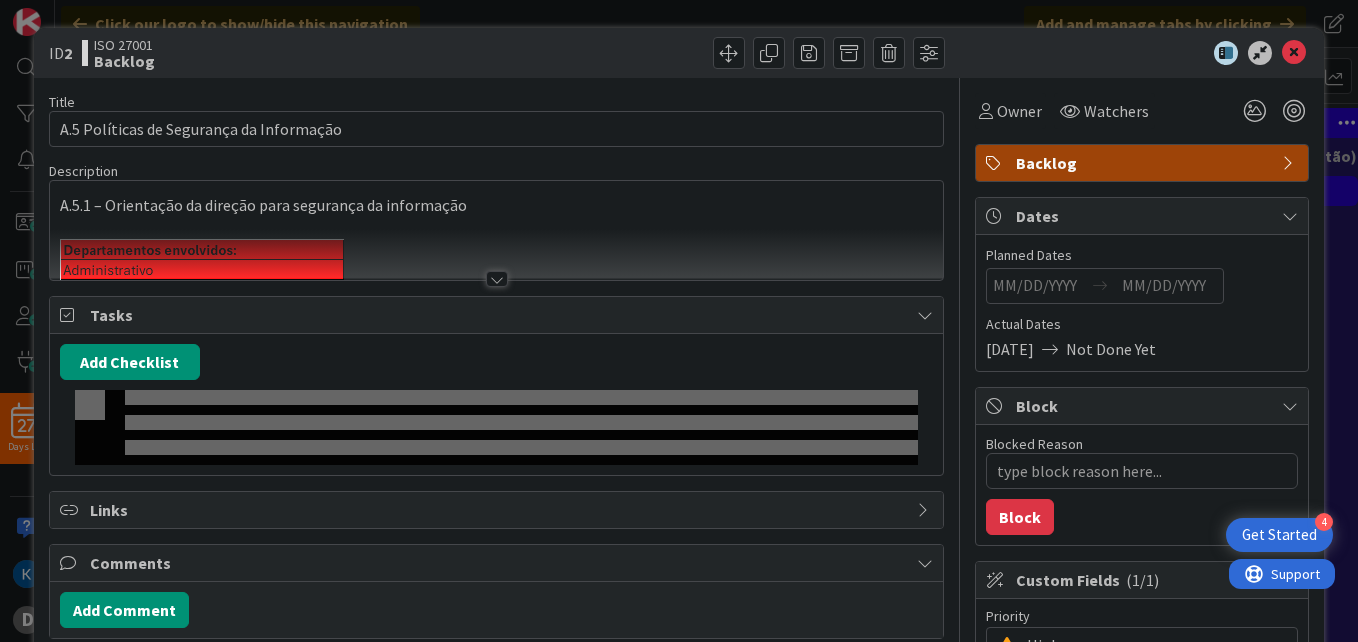 type on "x" 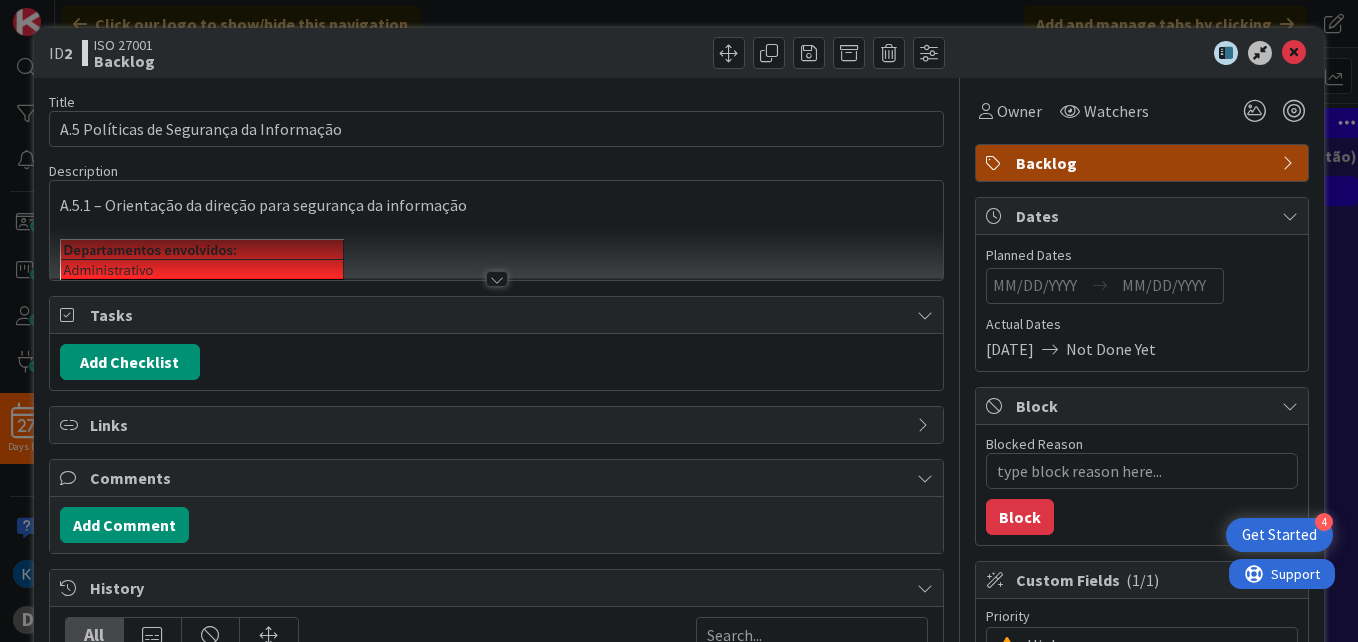 scroll, scrollTop: 0, scrollLeft: 0, axis: both 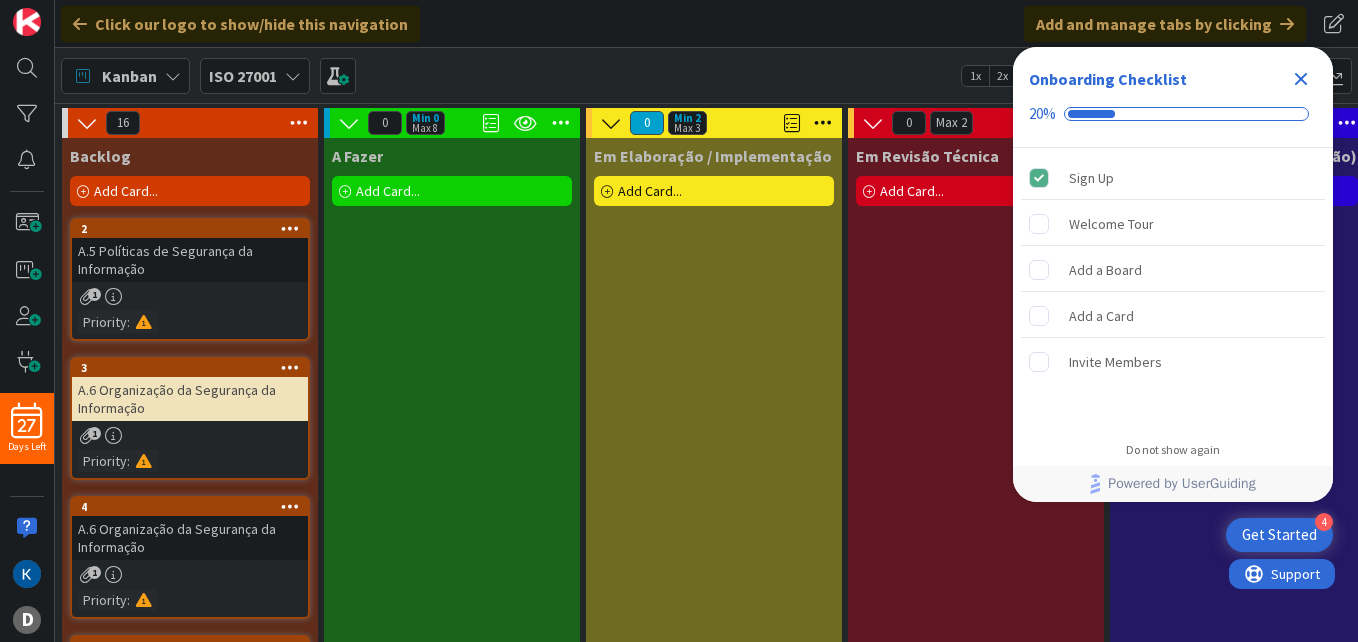 click on "A.6 Organização da Segurança da Informação" at bounding box center [190, 399] 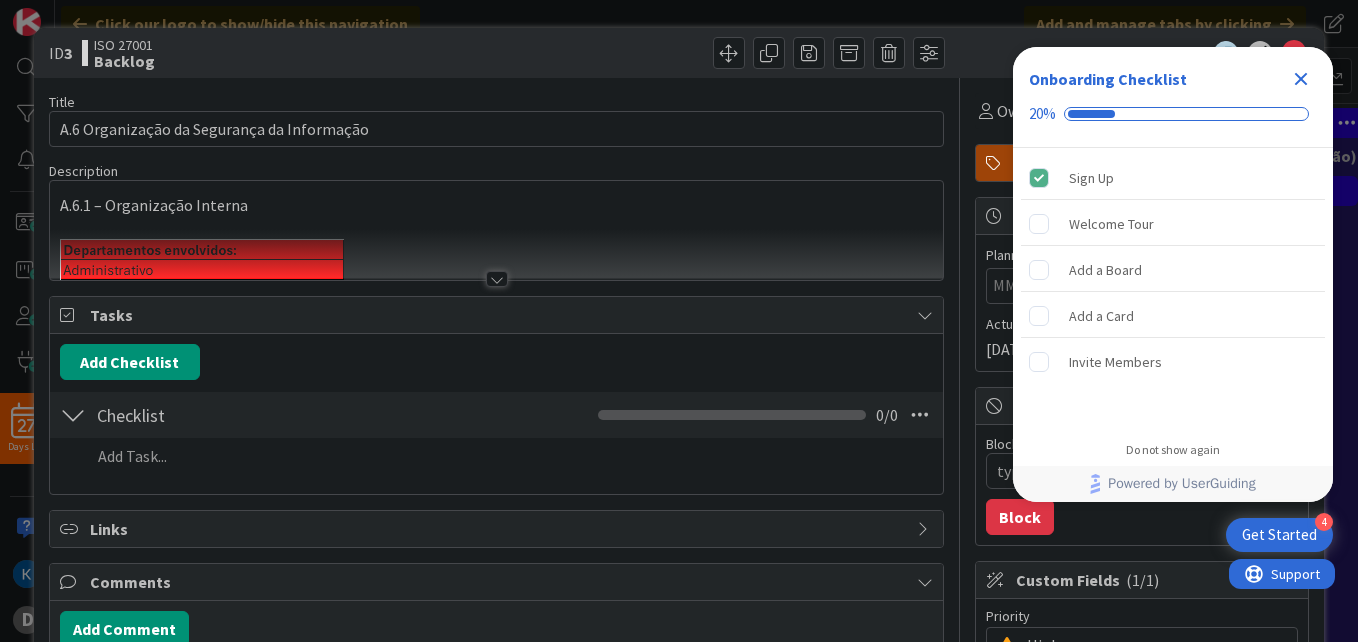 scroll, scrollTop: 0, scrollLeft: 0, axis: both 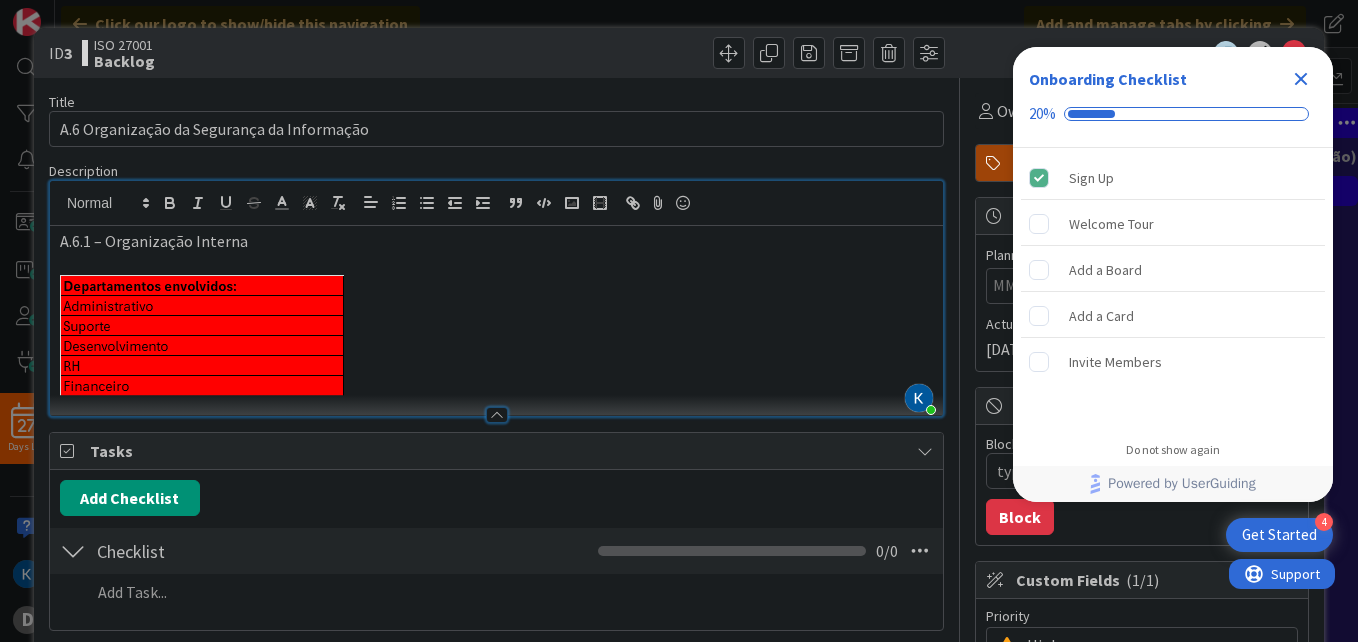 click 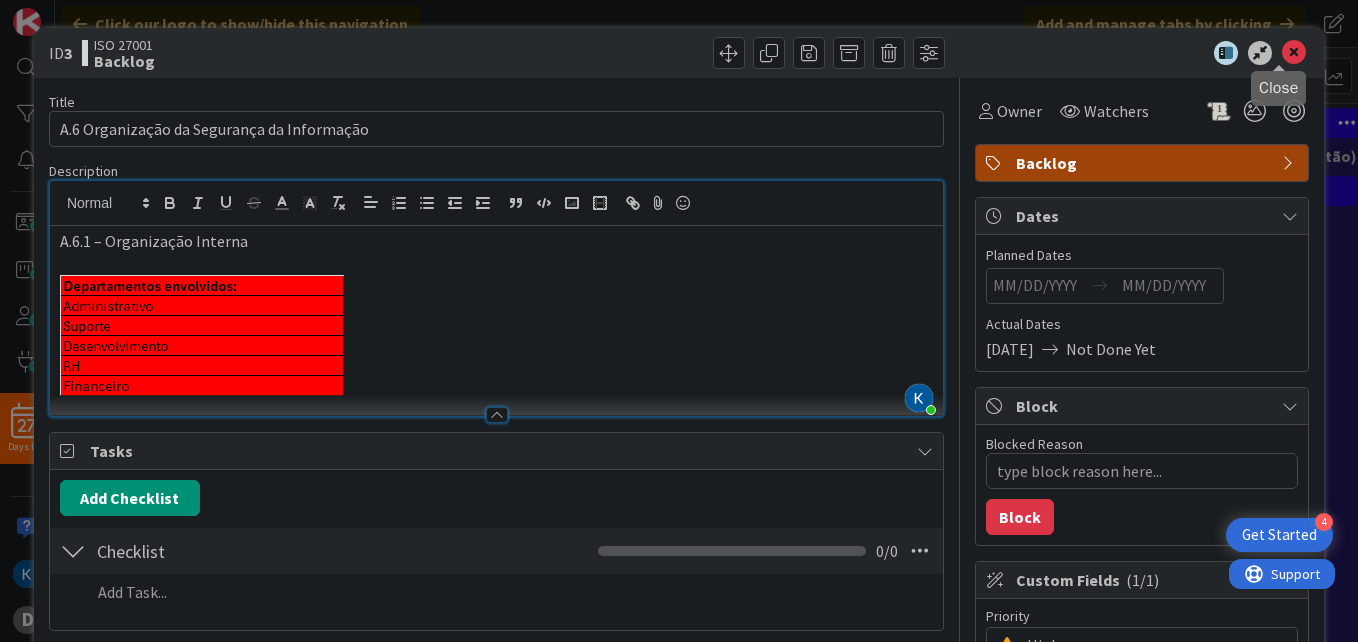 scroll, scrollTop: 0, scrollLeft: 0, axis: both 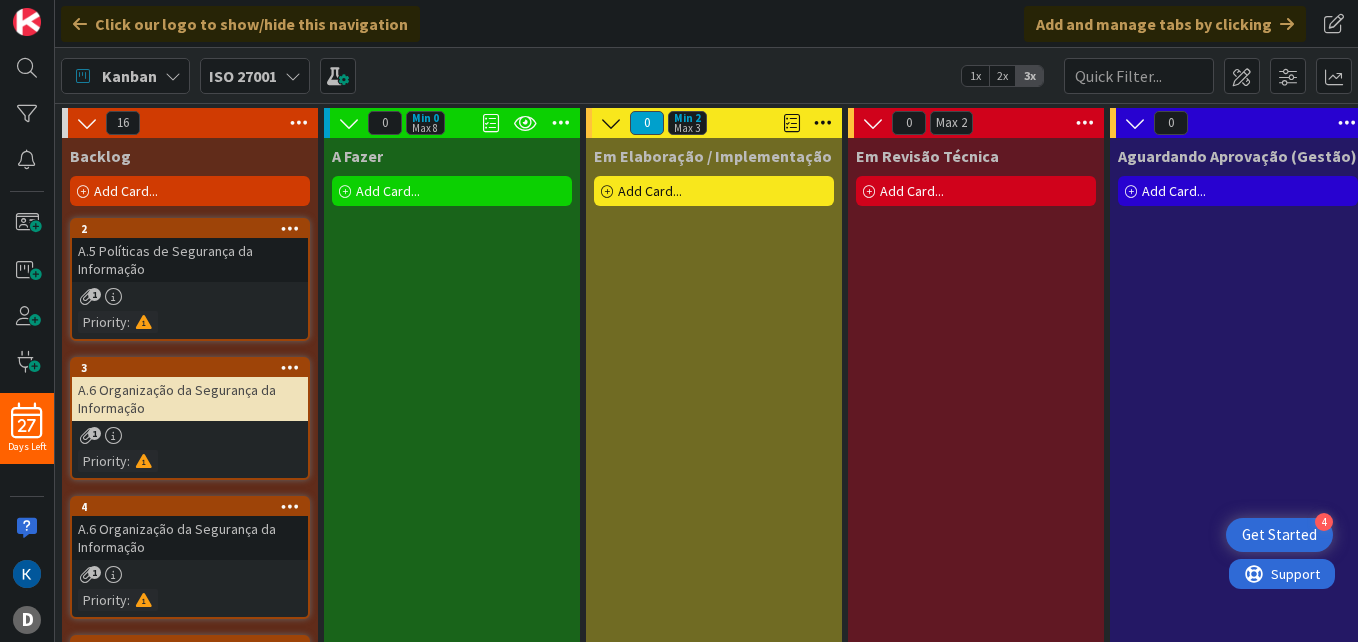 click on "A.6 Organização da Segurança da Informação" at bounding box center [190, 538] 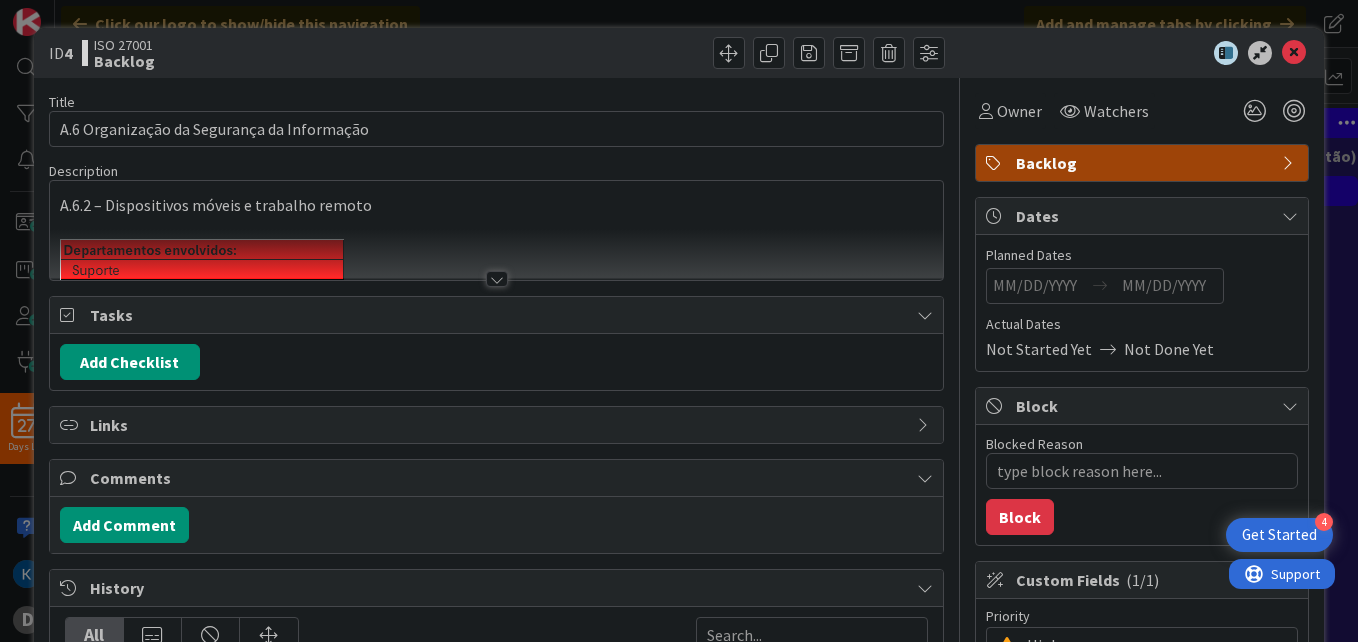 scroll, scrollTop: 0, scrollLeft: 0, axis: both 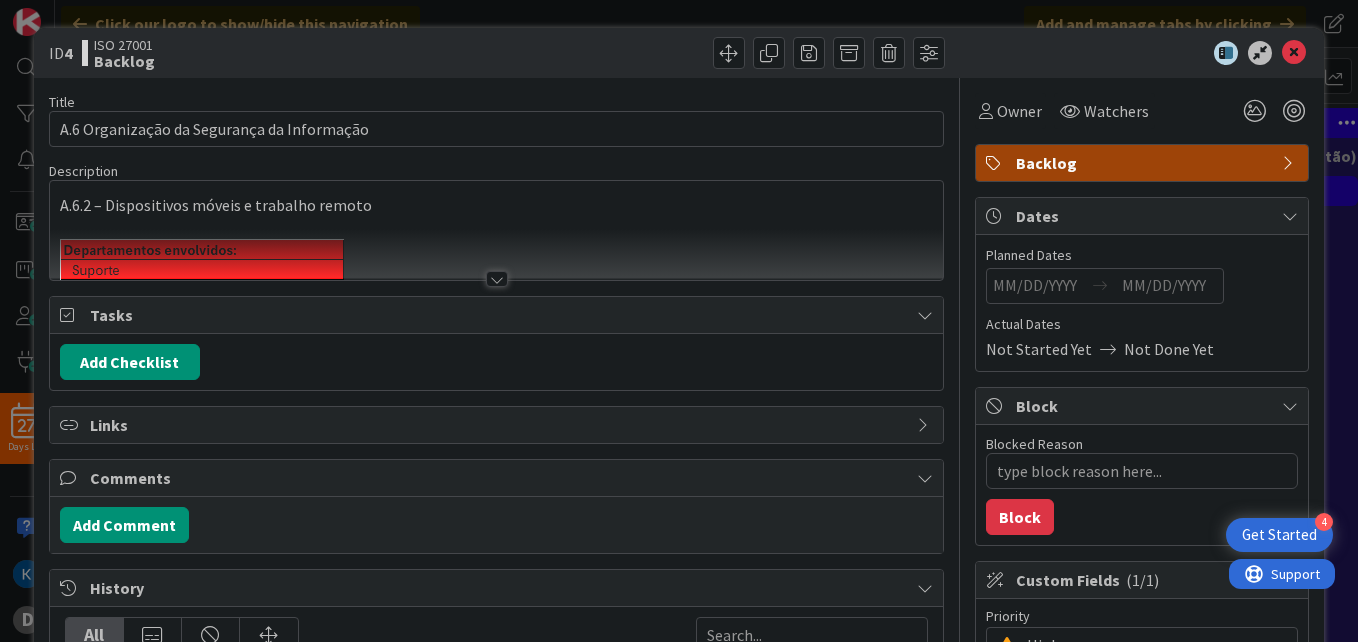 type on "x" 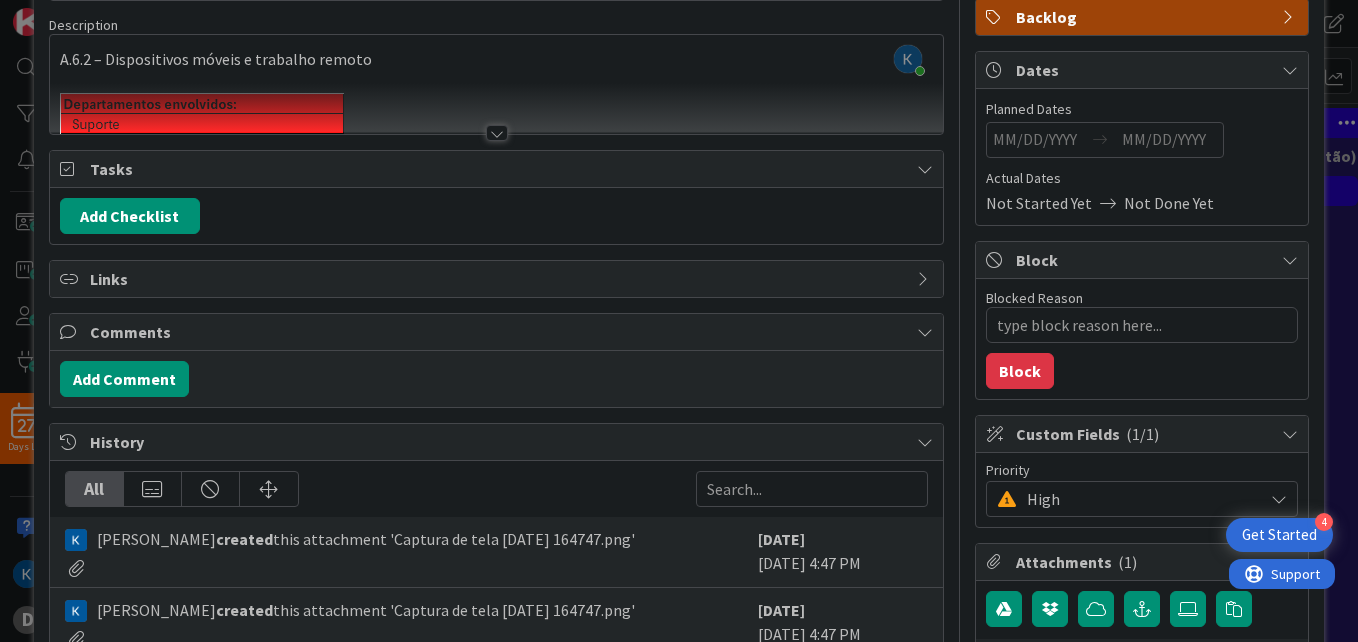 scroll, scrollTop: 145, scrollLeft: 0, axis: vertical 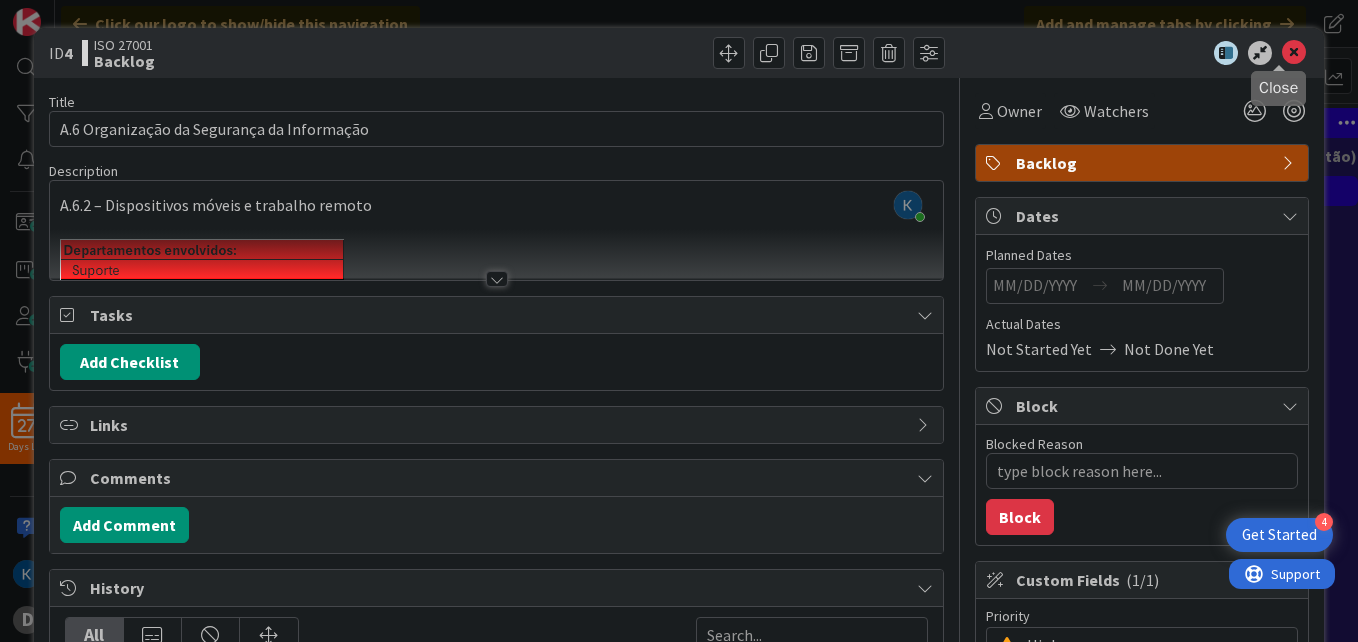 click at bounding box center [1294, 53] 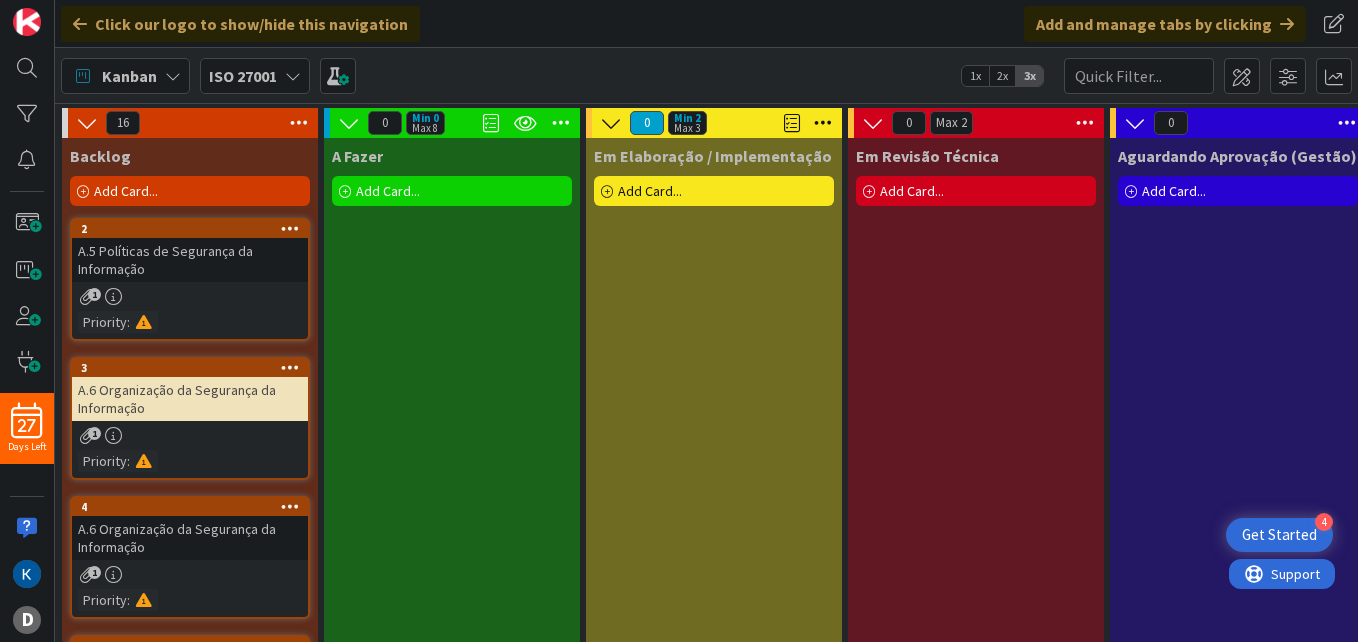 scroll, scrollTop: 0, scrollLeft: 0, axis: both 